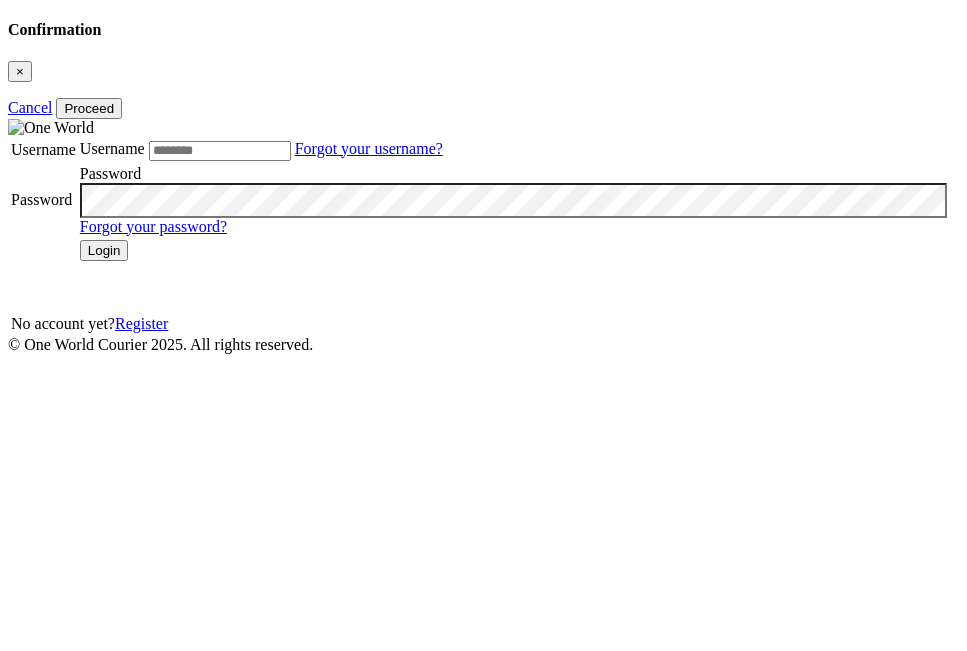 scroll, scrollTop: 0, scrollLeft: 0, axis: both 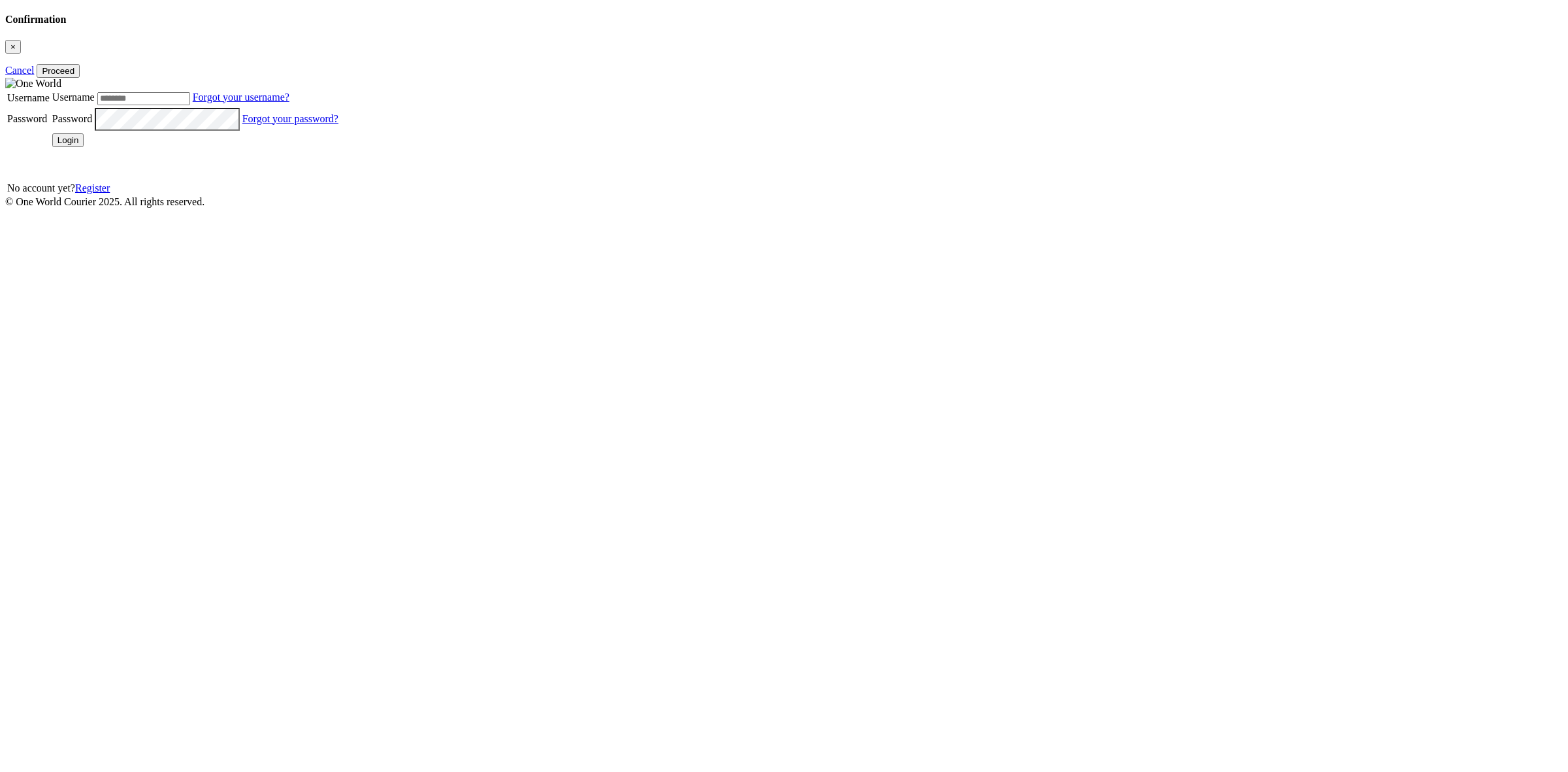 type on "*******" 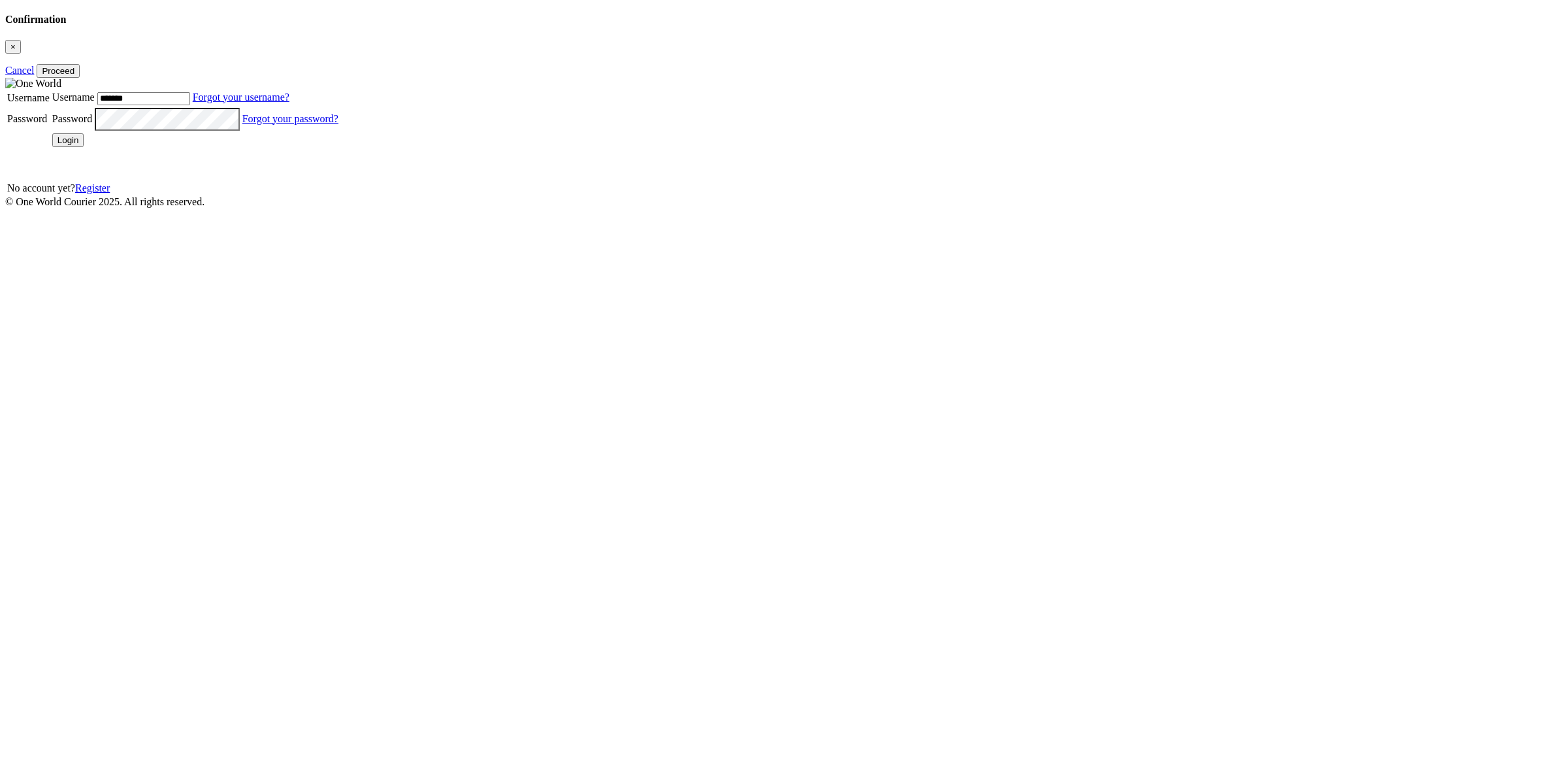 click on "Login" at bounding box center [68, 140] 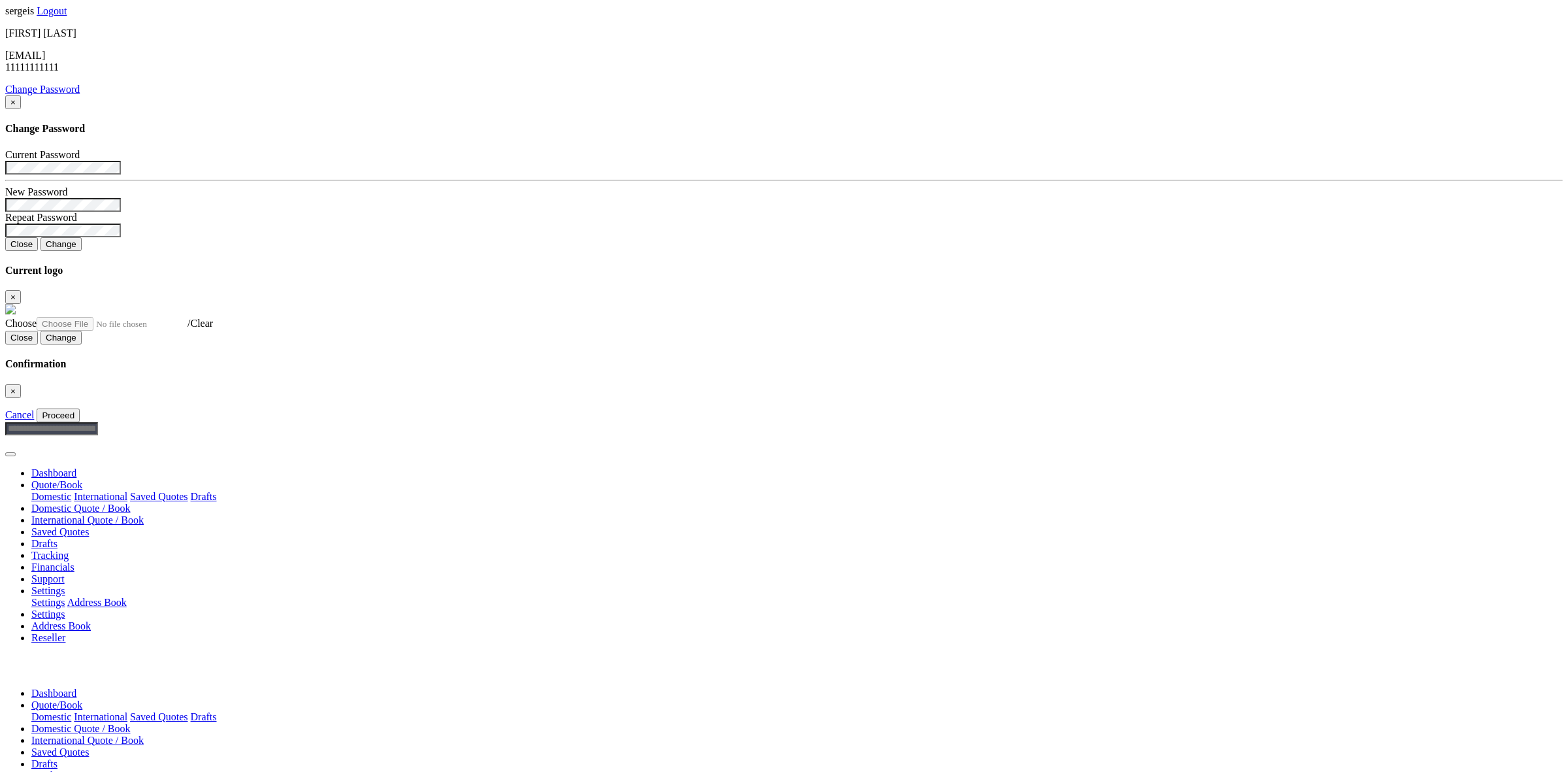 scroll, scrollTop: 0, scrollLeft: 0, axis: both 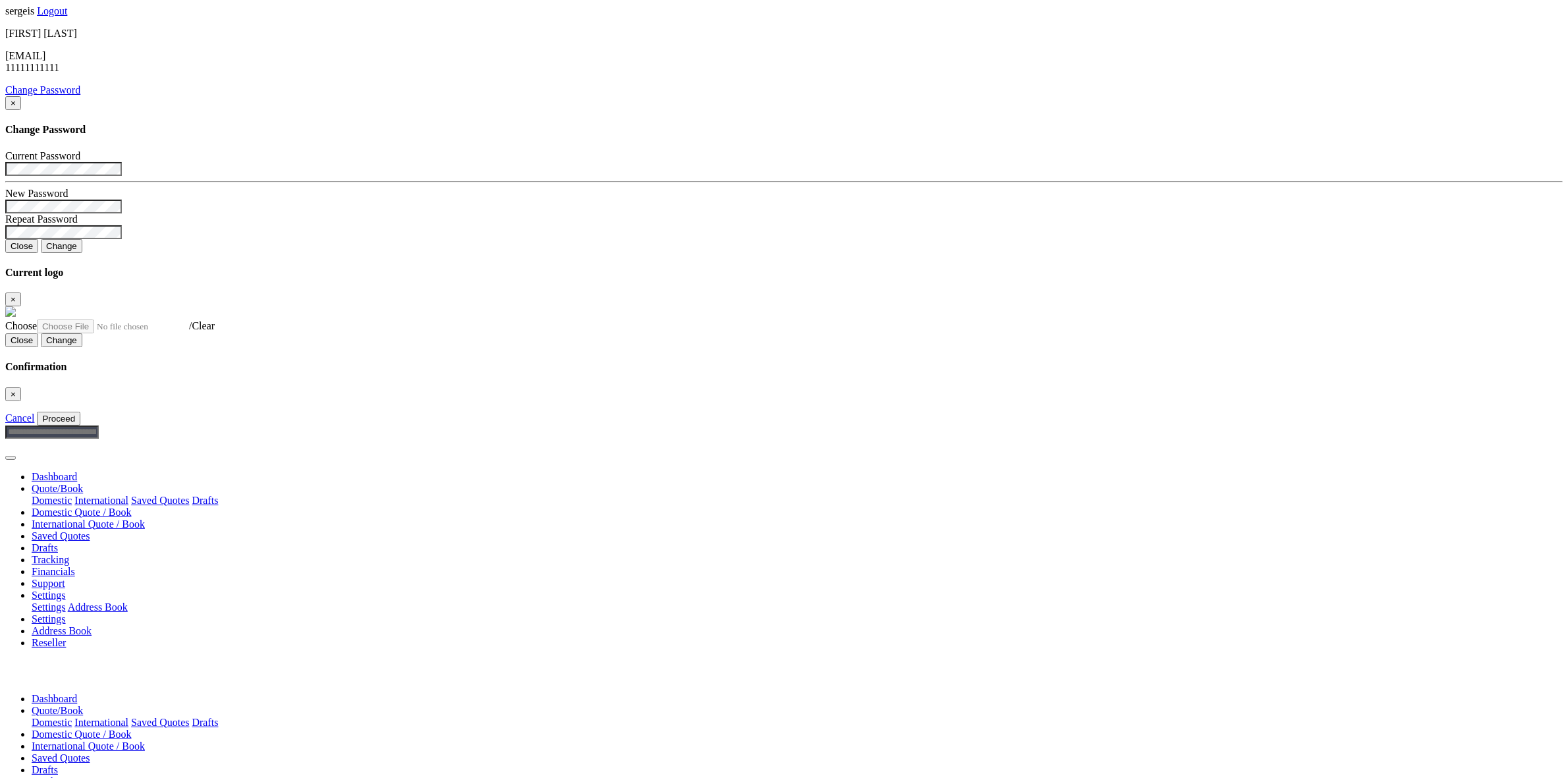 click on "Settings" at bounding box center [49, 595] 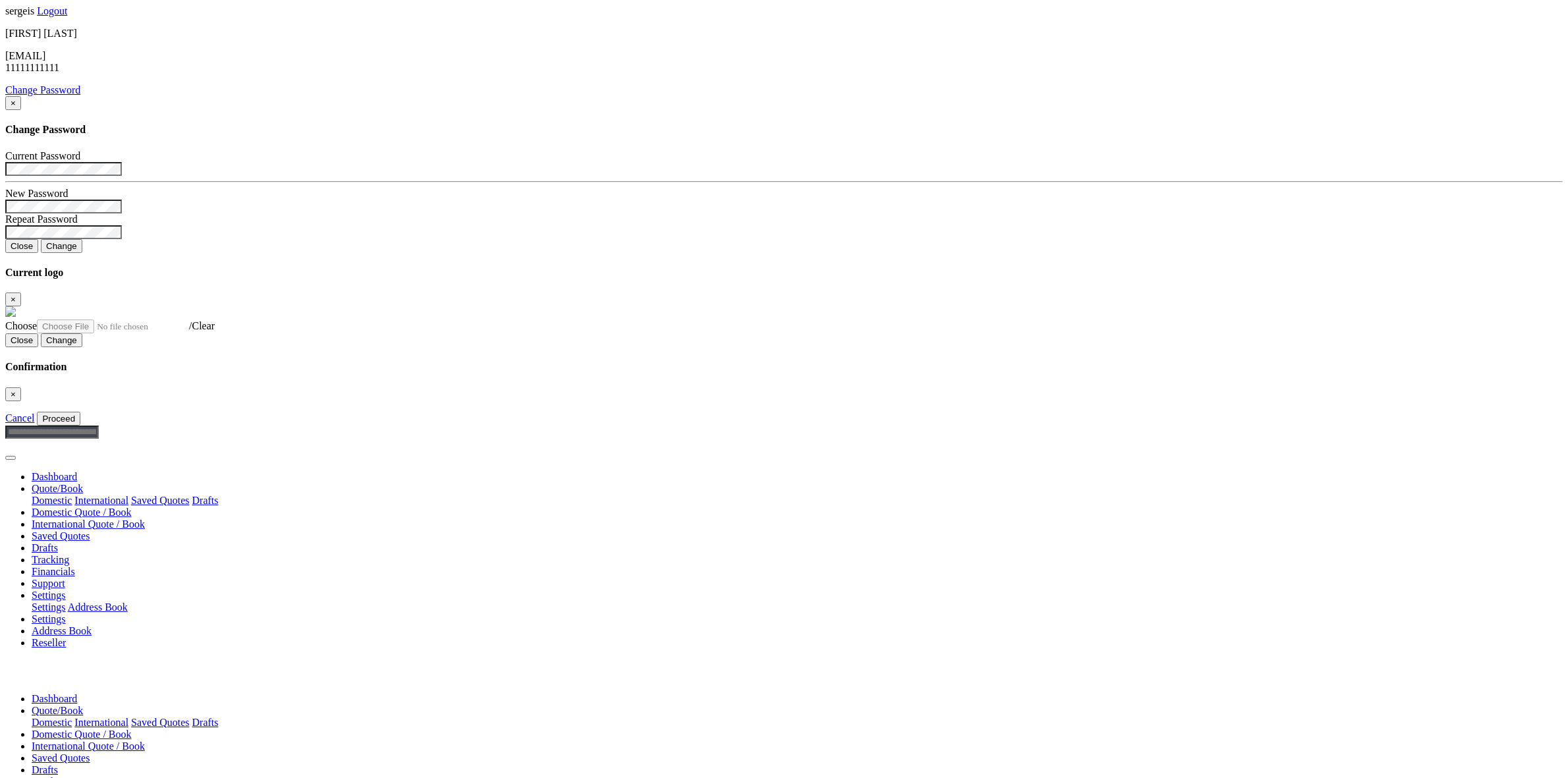 scroll, scrollTop: 0, scrollLeft: 0, axis: both 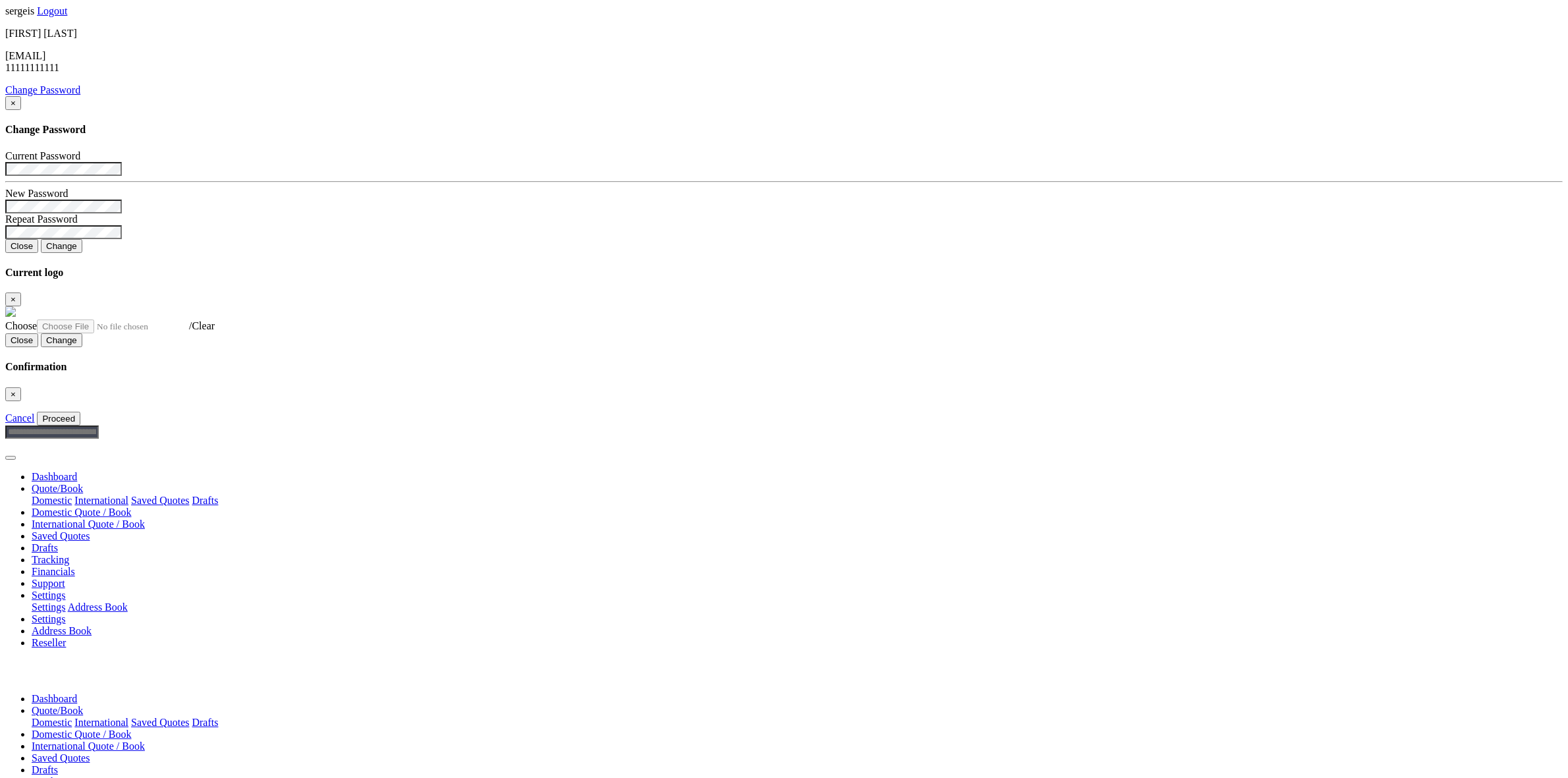 select on "**********" 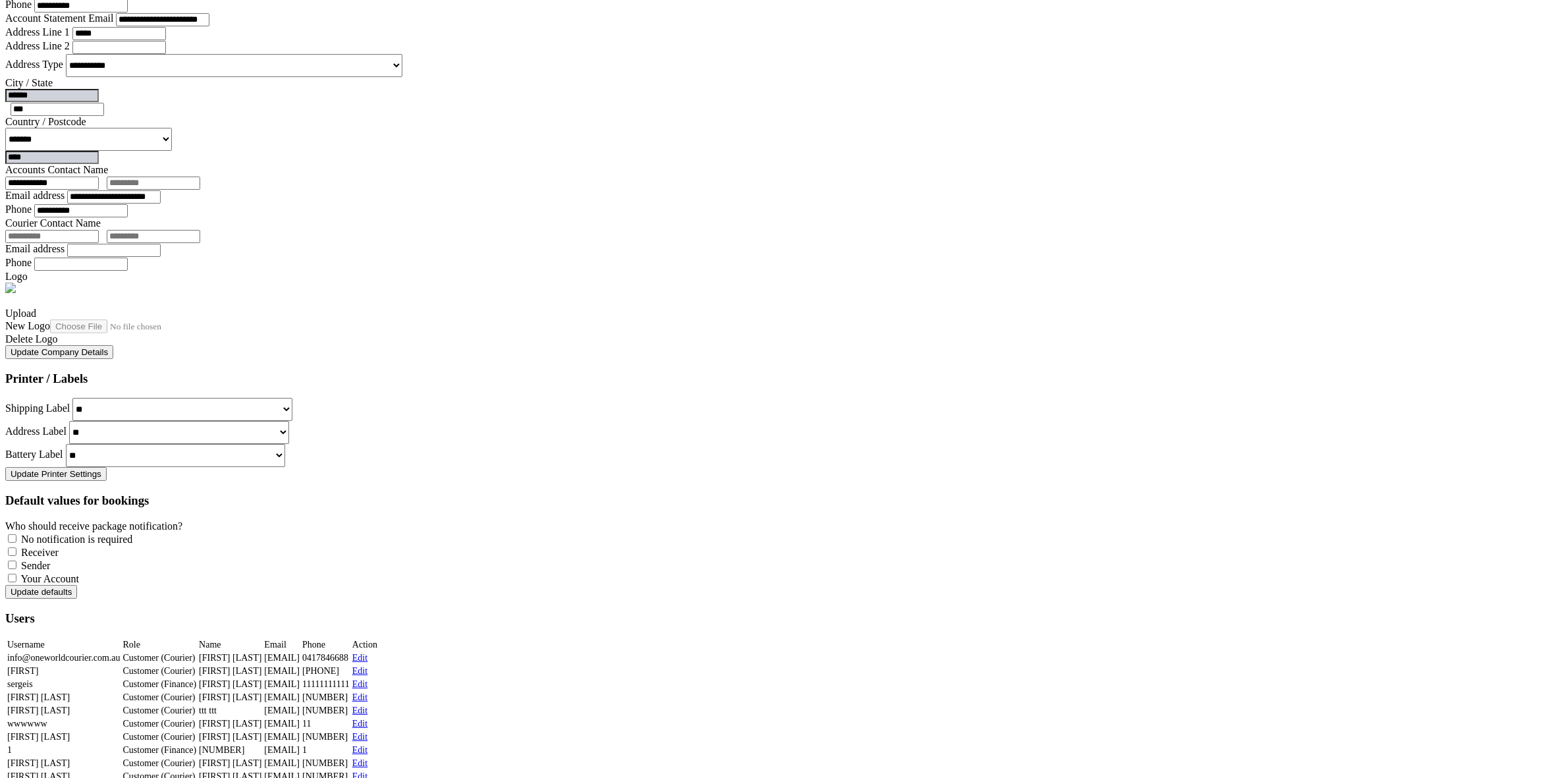 scroll, scrollTop: 0, scrollLeft: 0, axis: both 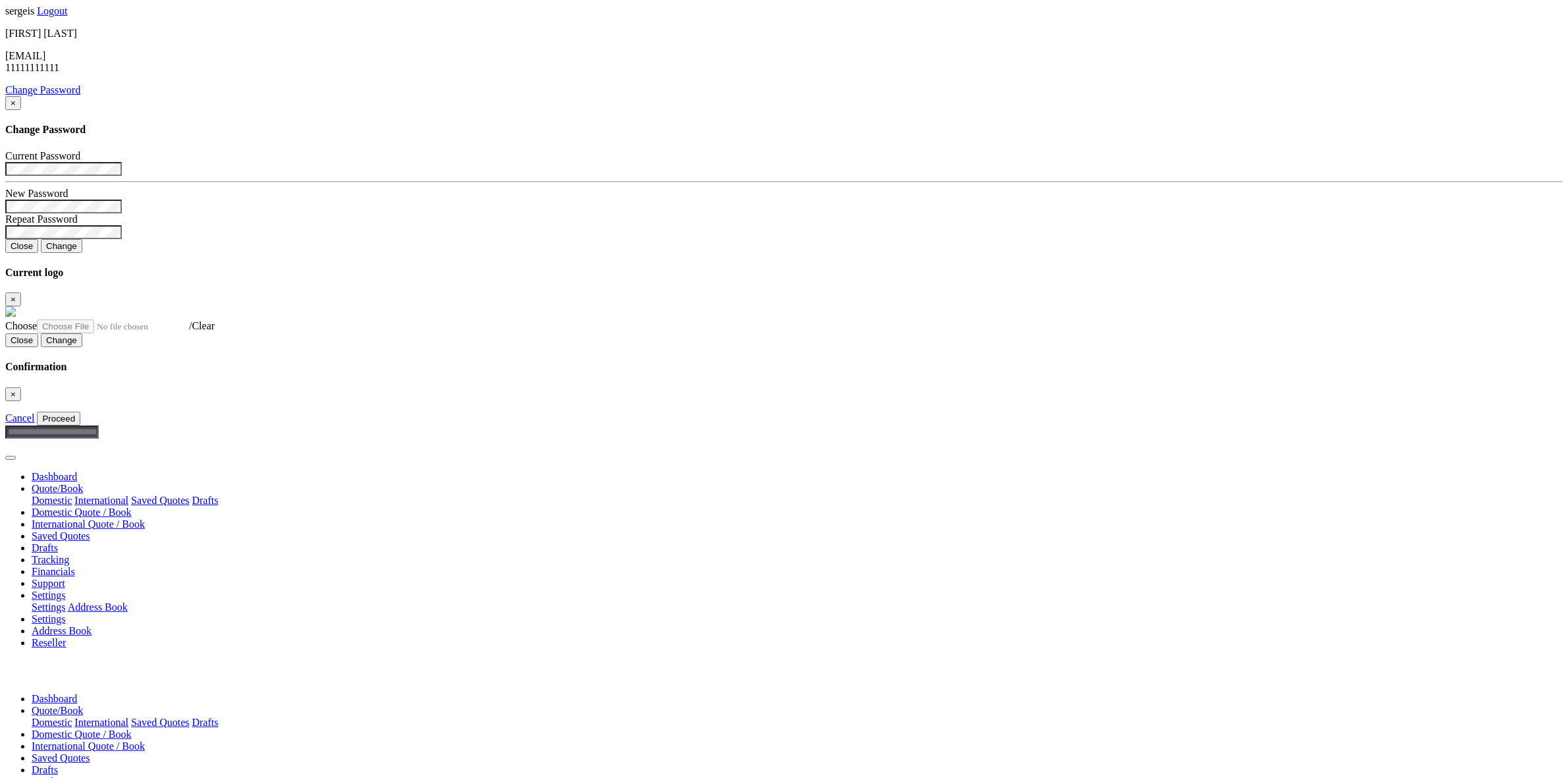 click at bounding box center [5, 1027] 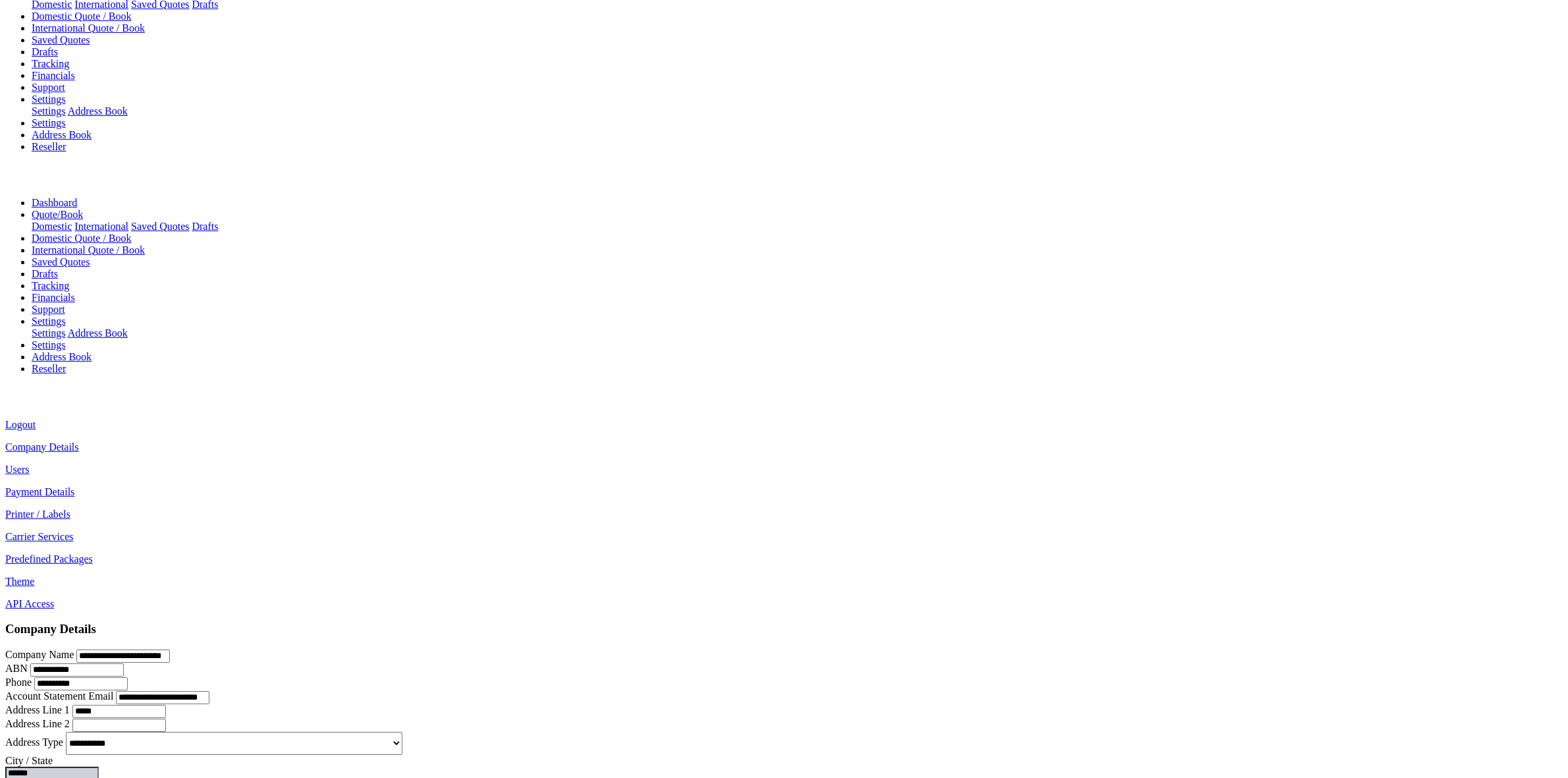 scroll, scrollTop: 0, scrollLeft: 0, axis: both 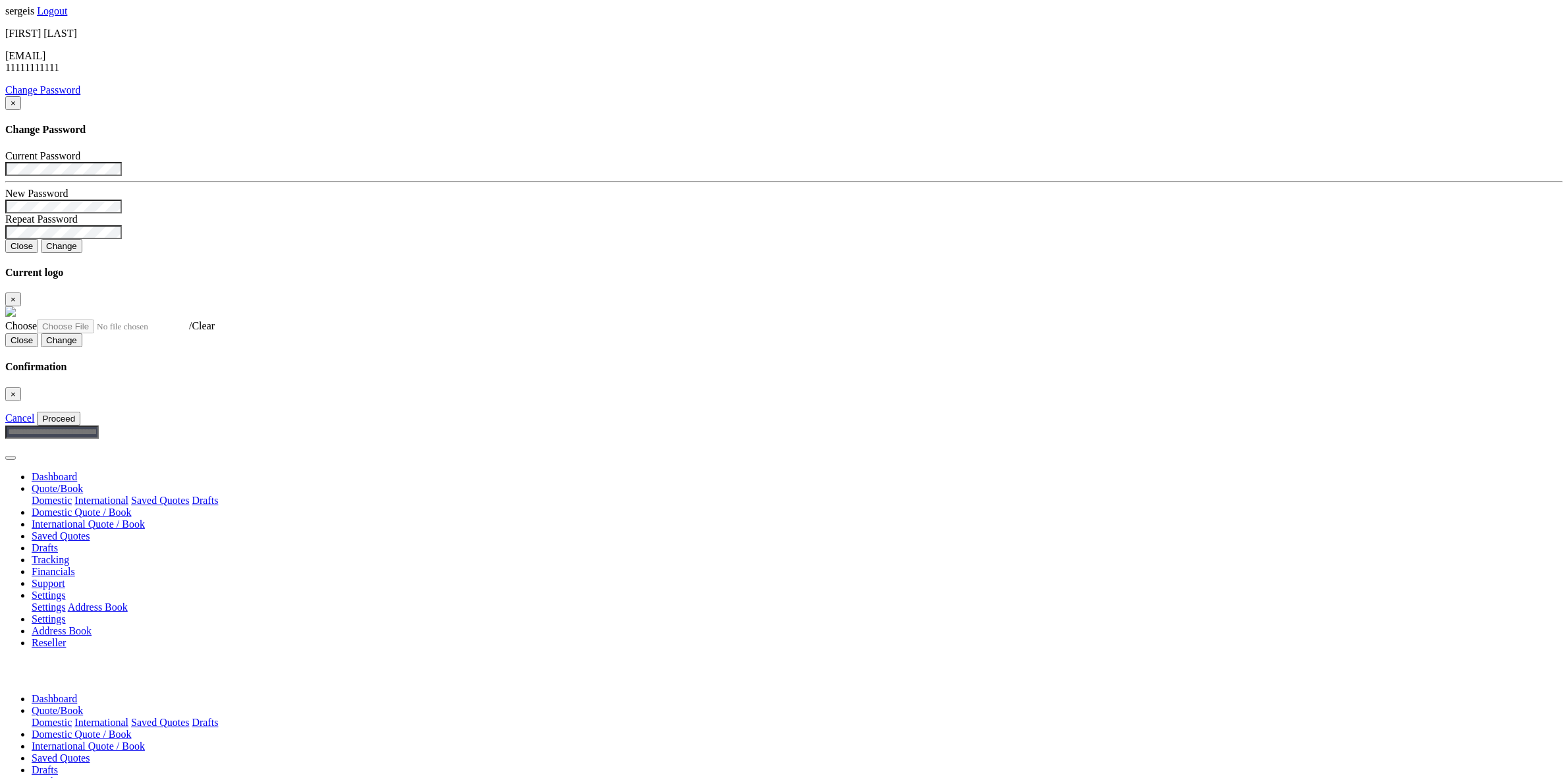click on "Quote/Book" at bounding box center (57, 488) 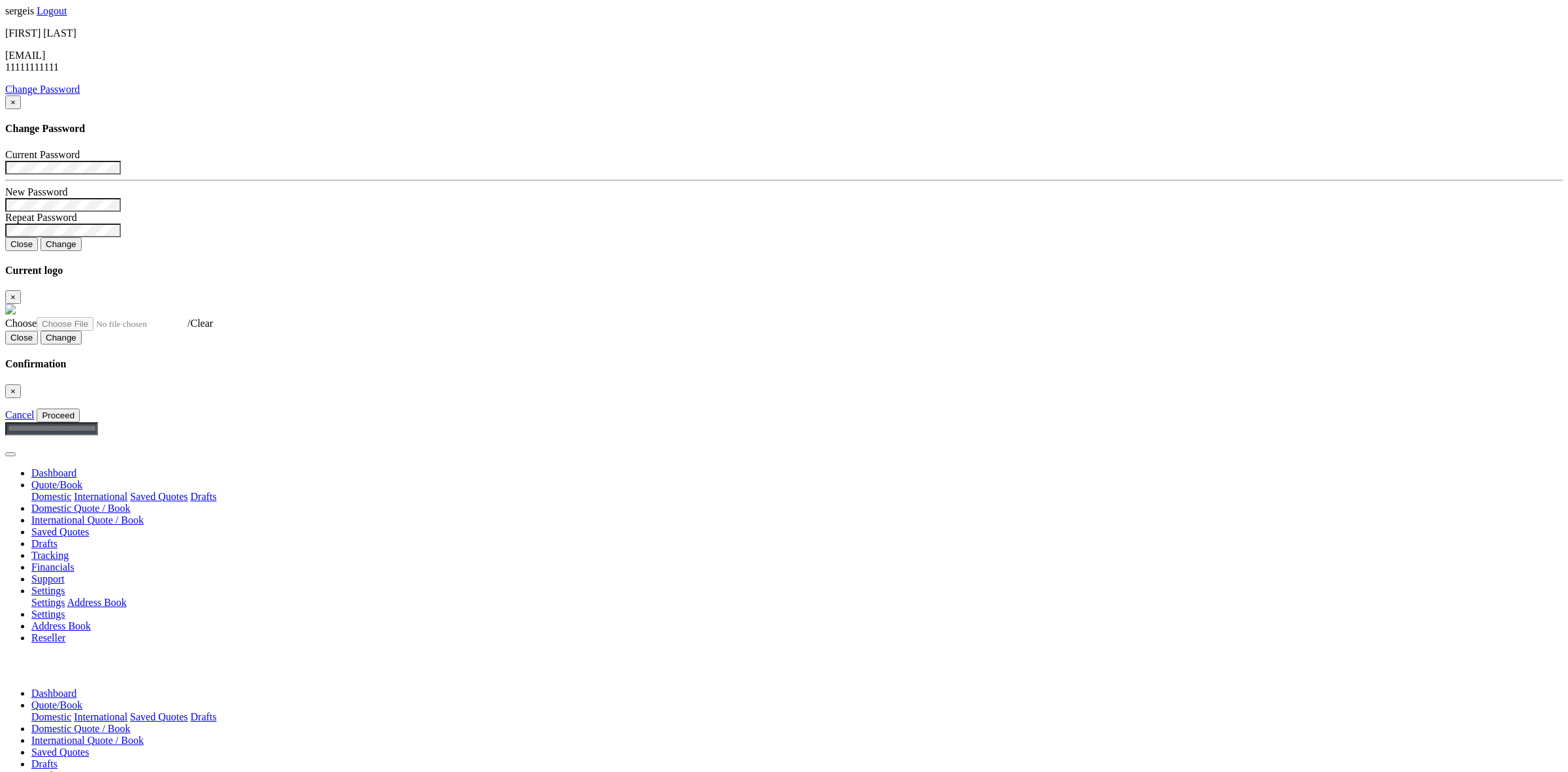 scroll, scrollTop: 0, scrollLeft: 0, axis: both 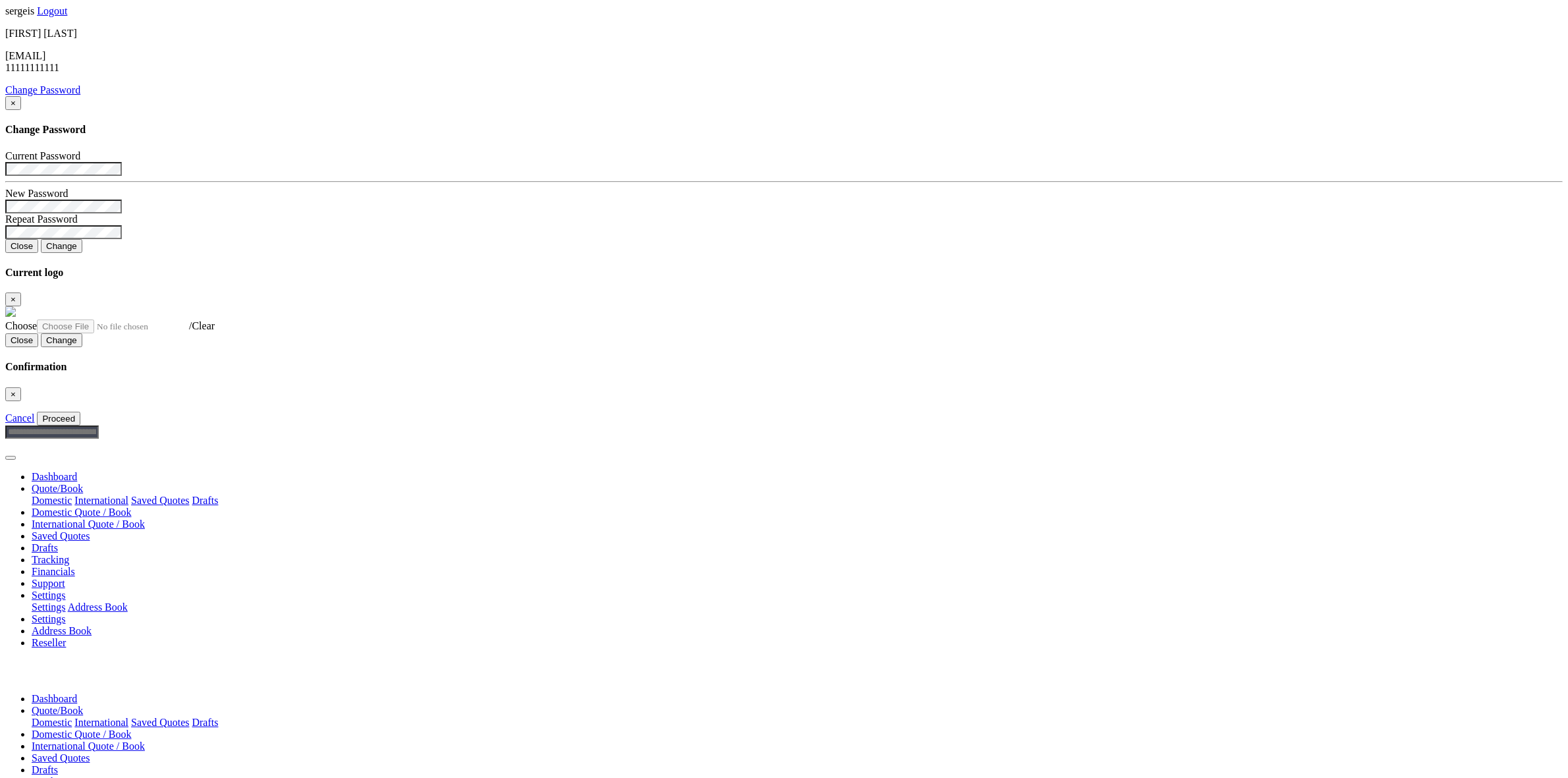 click at bounding box center [155, 1249] 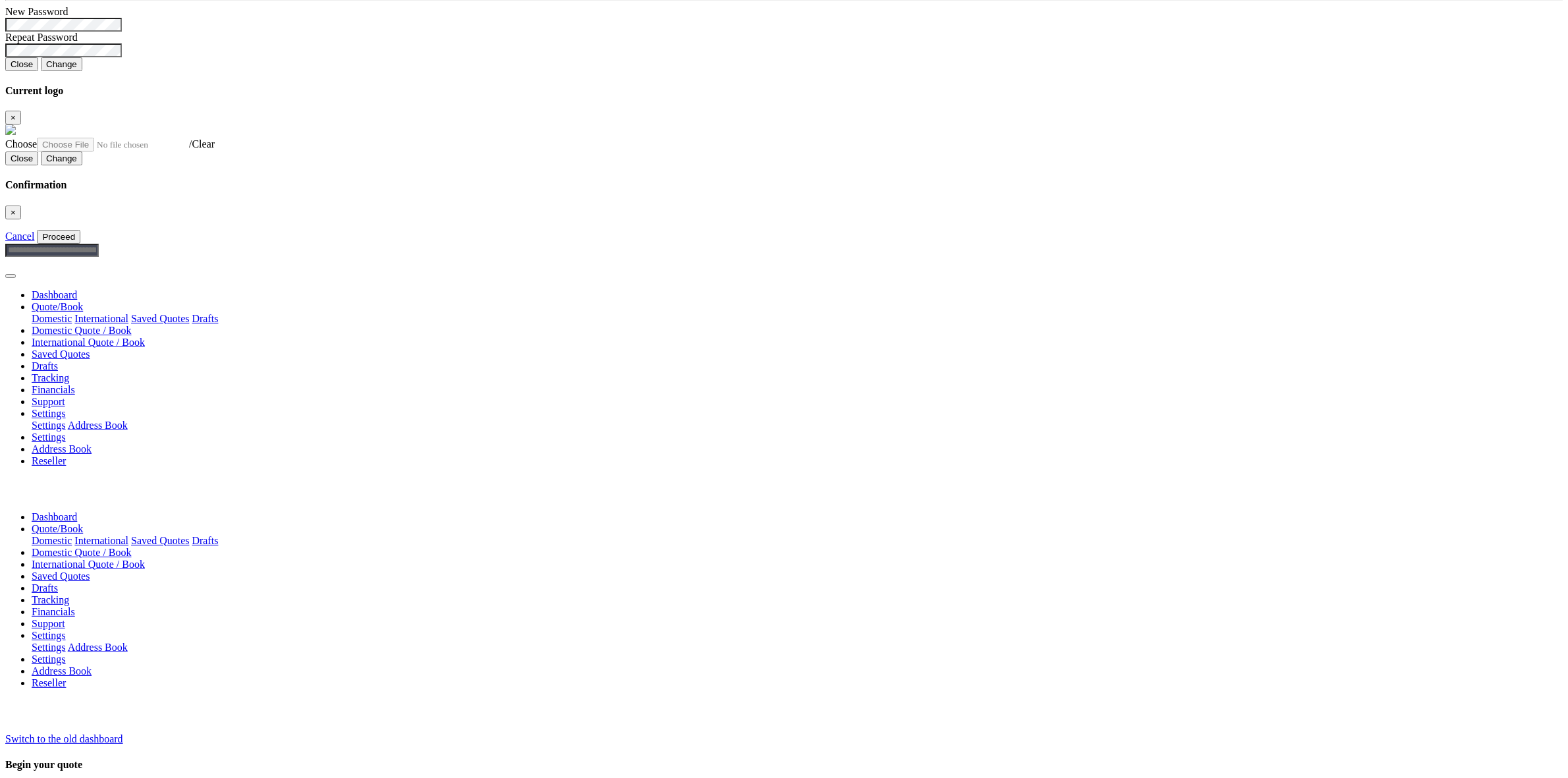 scroll, scrollTop: 182, scrollLeft: 0, axis: vertical 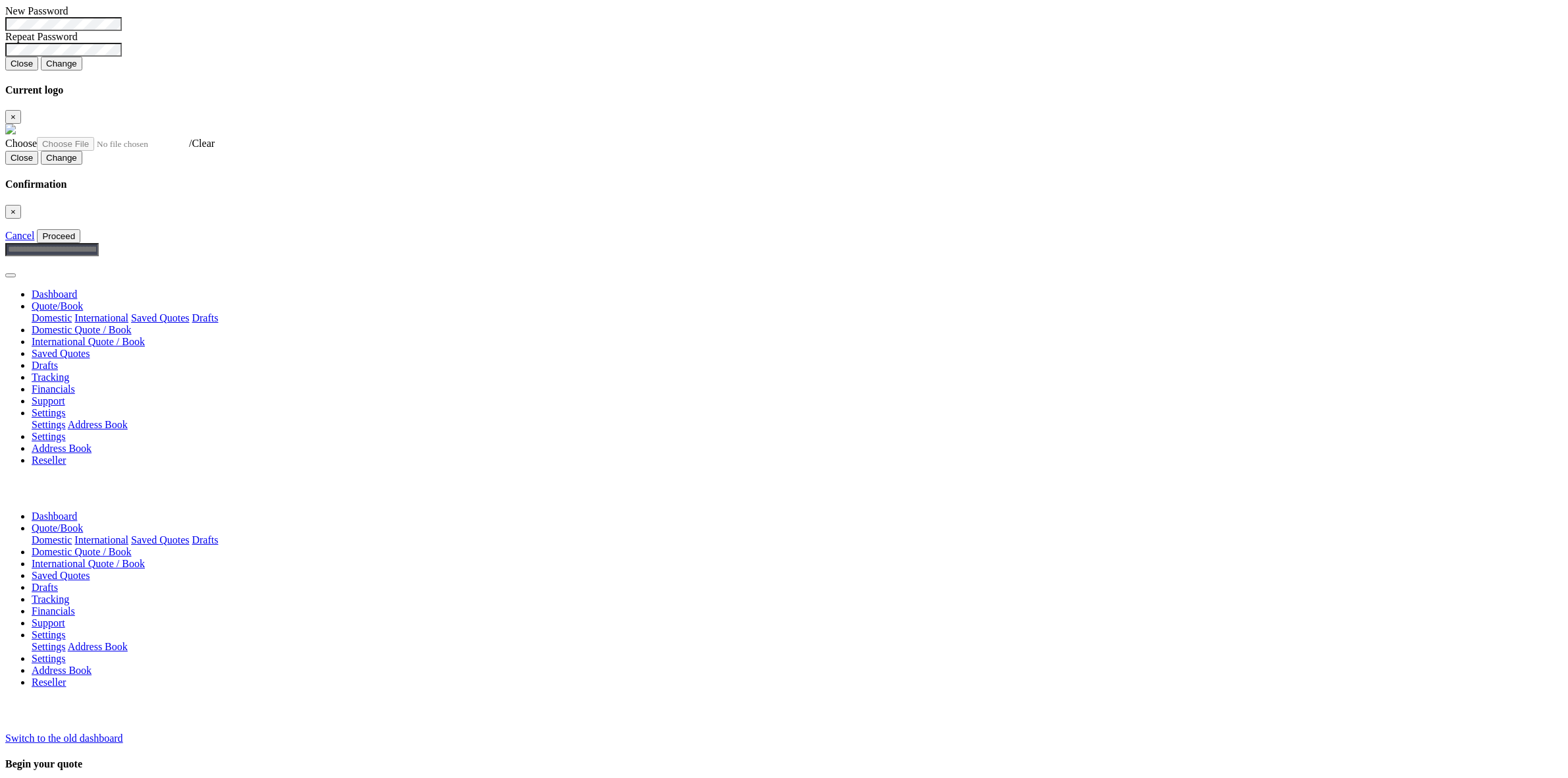 click on "Non Stackable" at bounding box center [80, 1430] 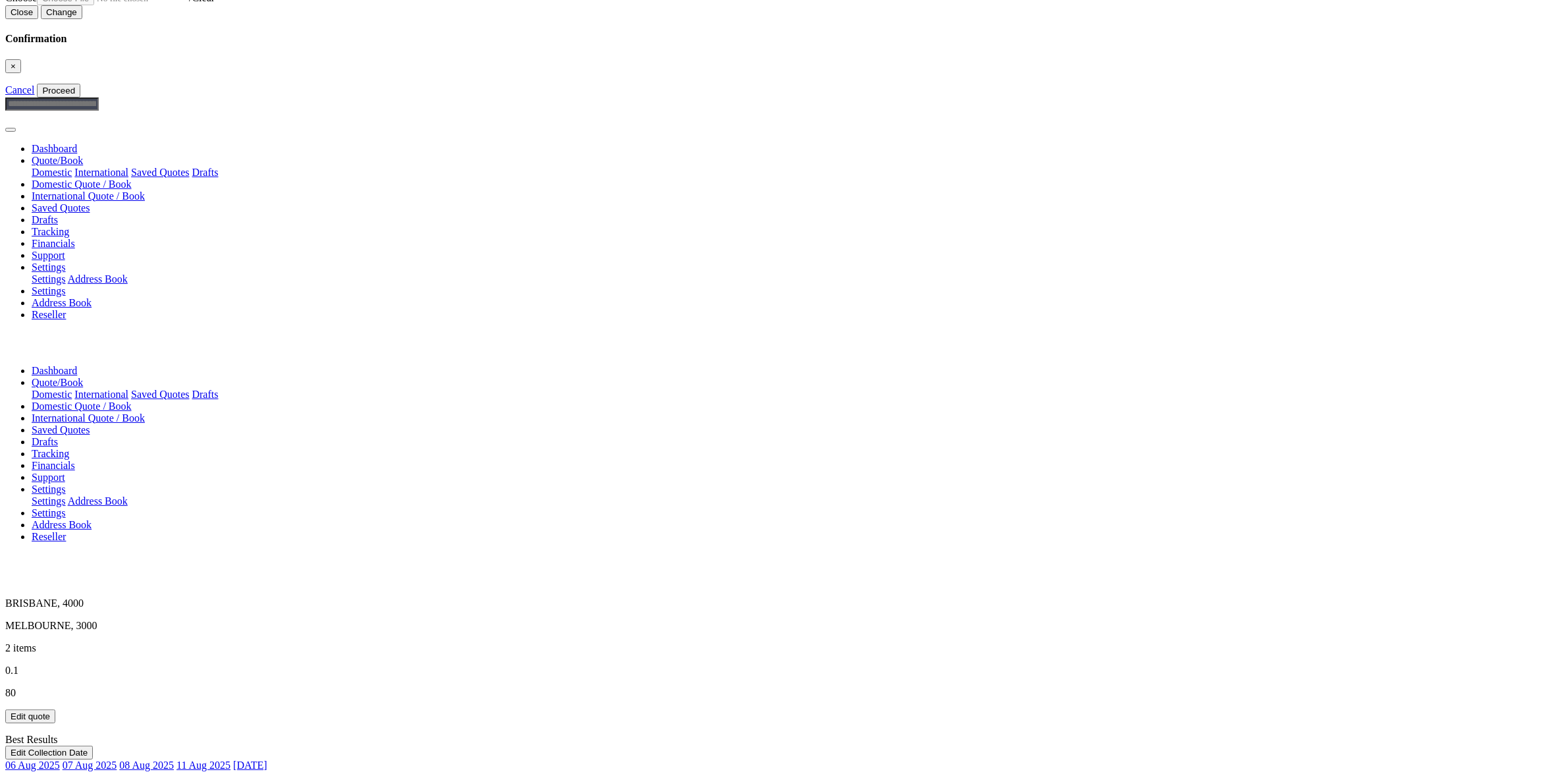 scroll, scrollTop: 357, scrollLeft: 0, axis: vertical 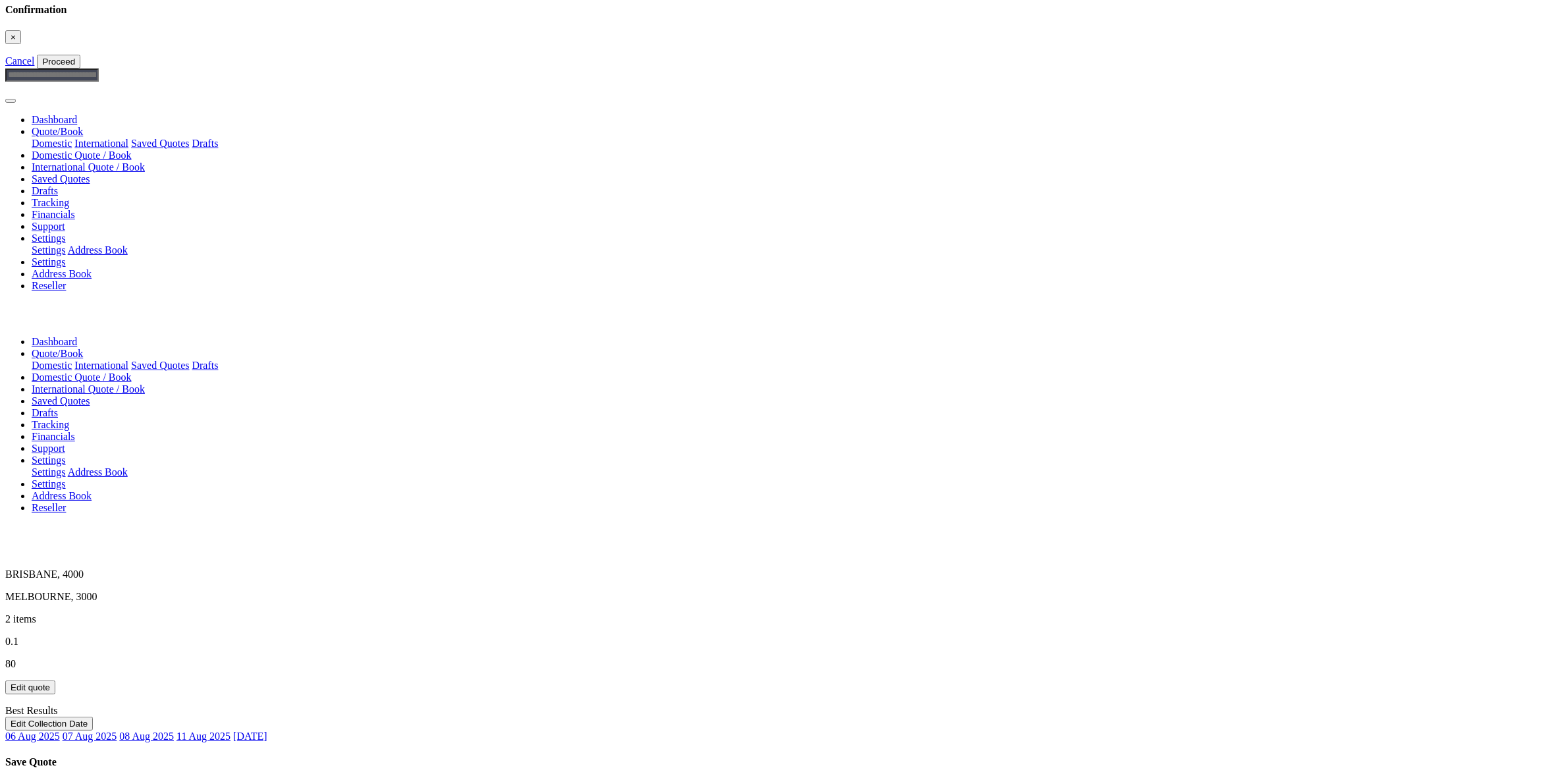 click on "Proceed to Booking" at bounding box center (724, 1823) 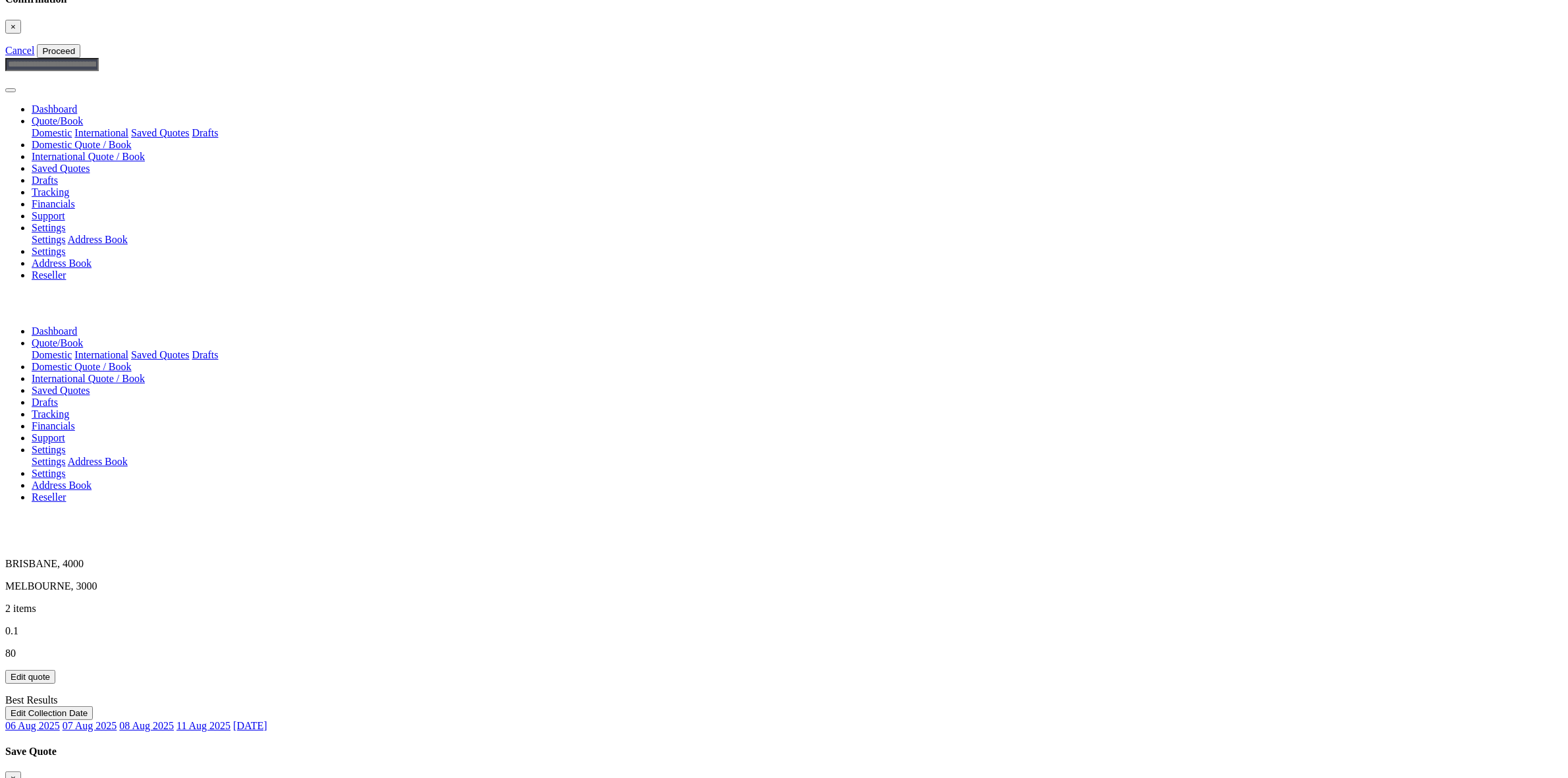 scroll, scrollTop: 339, scrollLeft: 0, axis: vertical 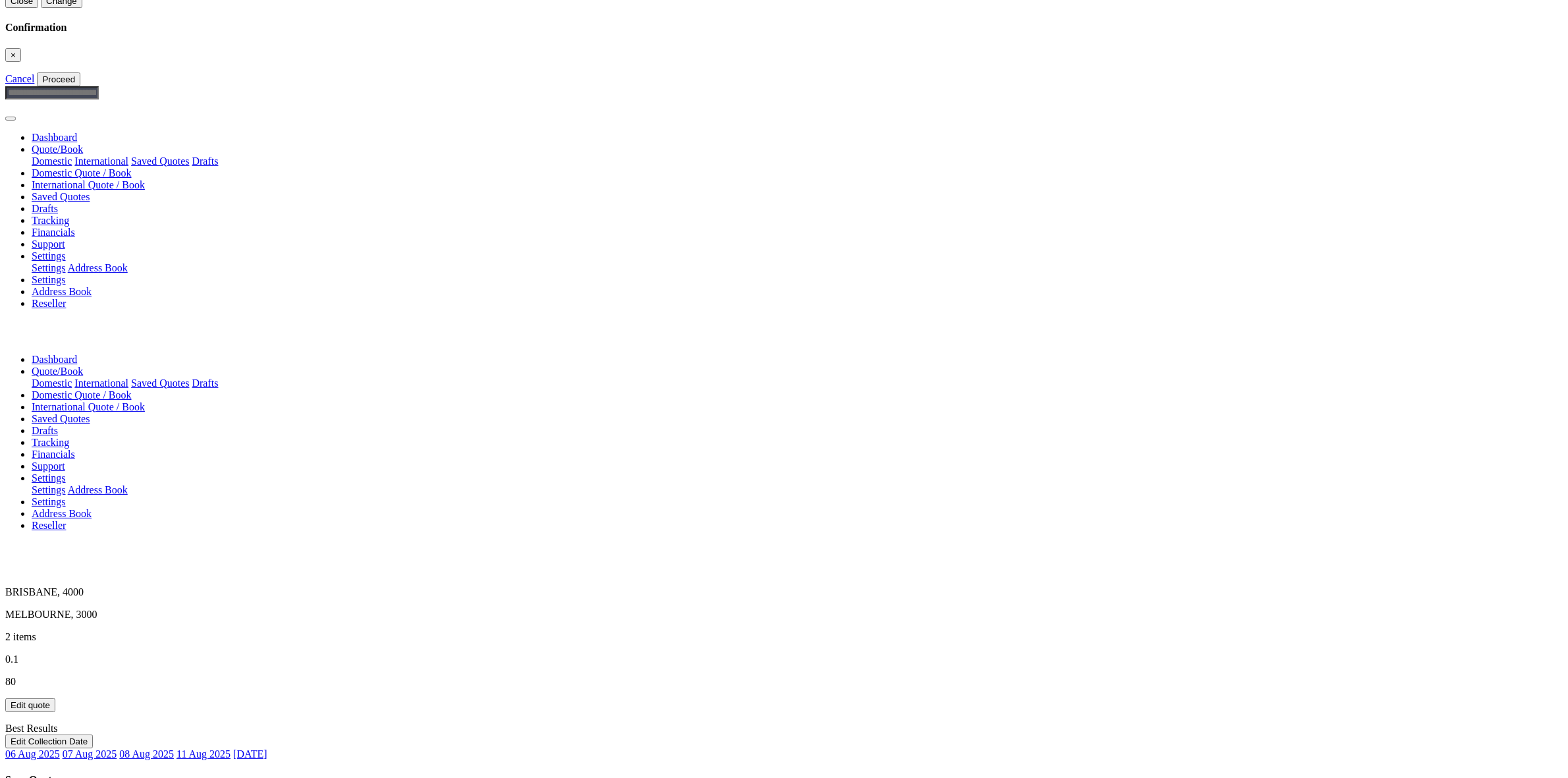 click on "Proceed to Booking" at bounding box center [724, 1841] 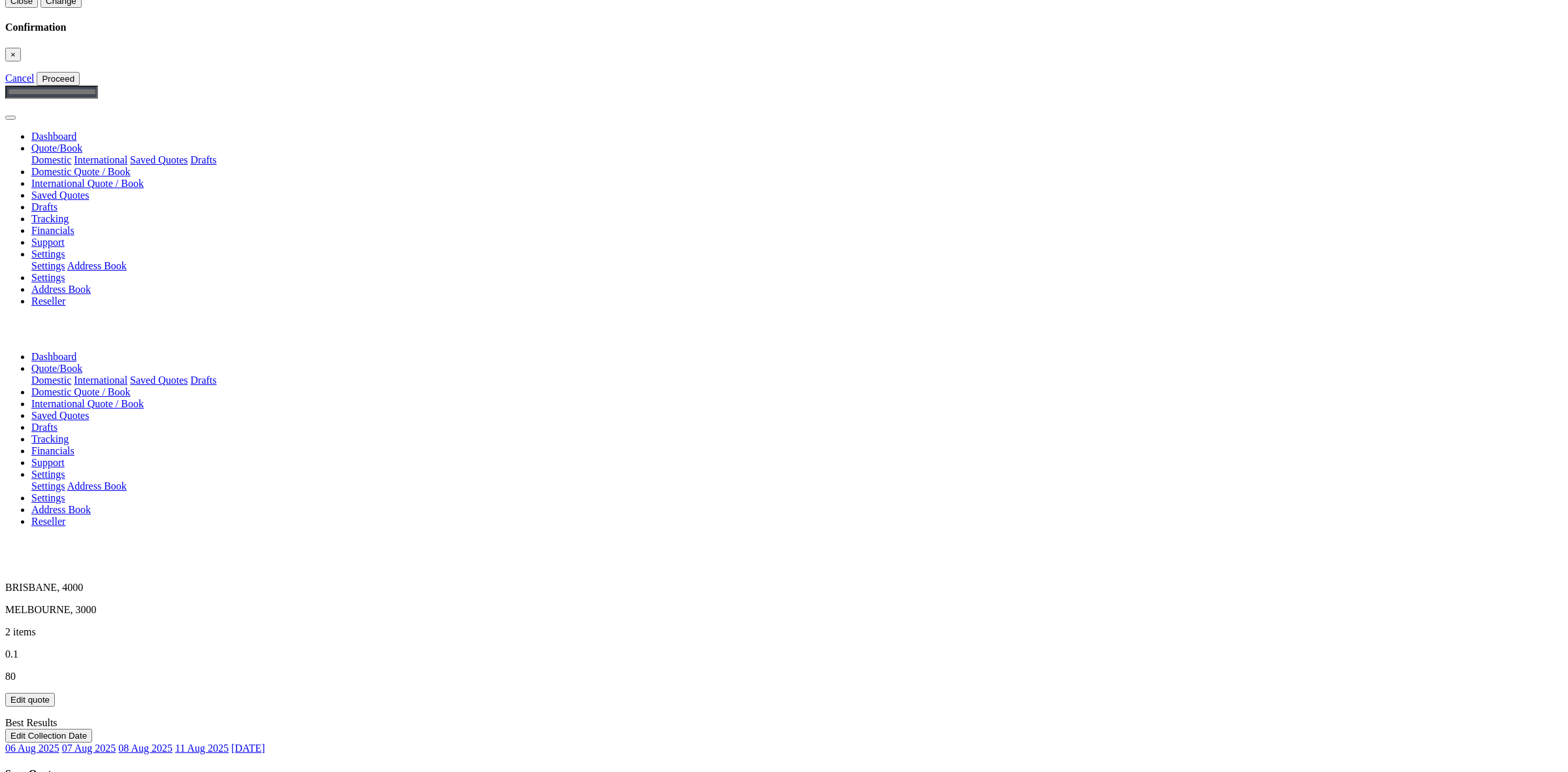 click at bounding box center [749, 1895] 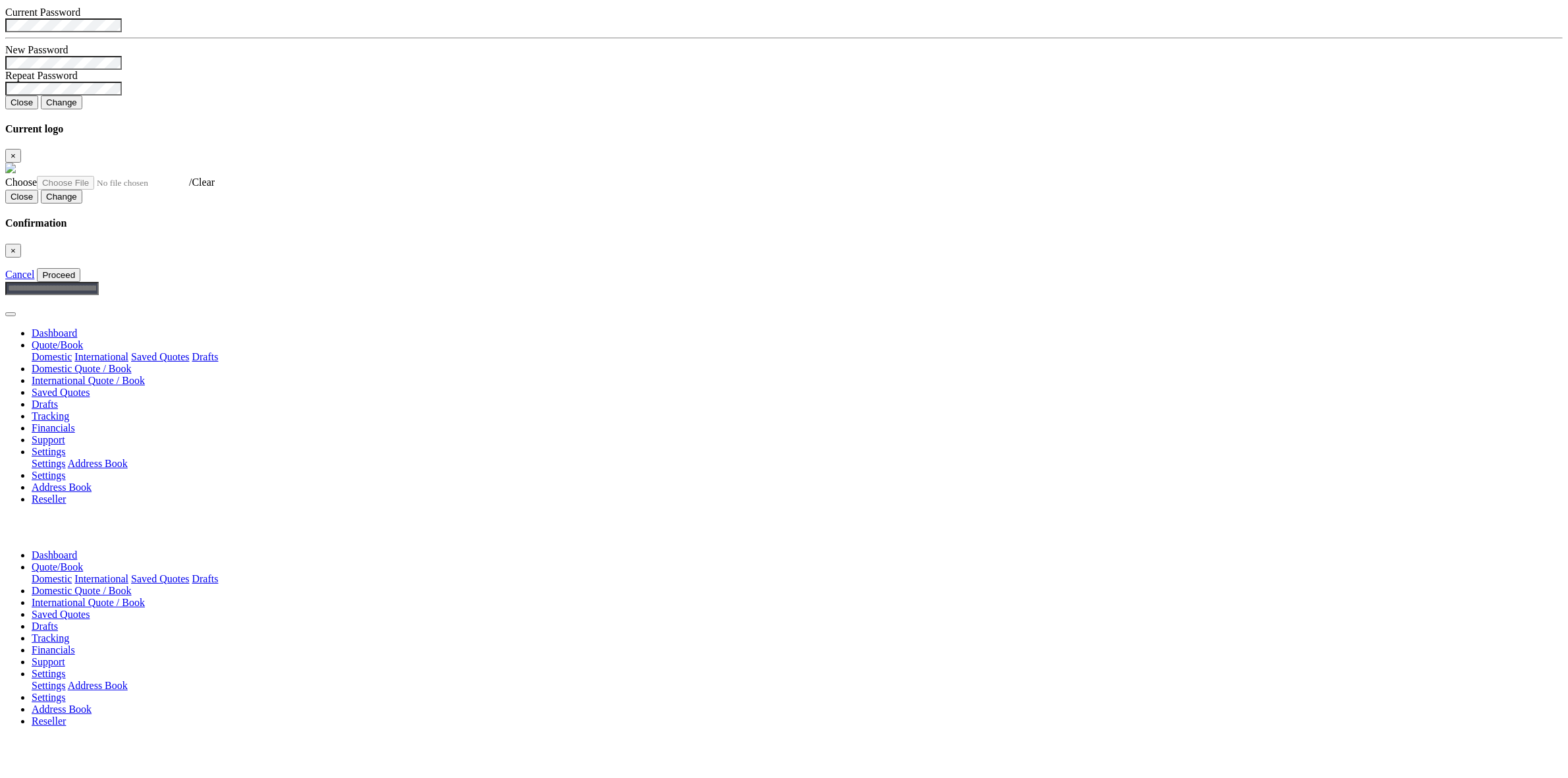 scroll, scrollTop: 0, scrollLeft: 0, axis: both 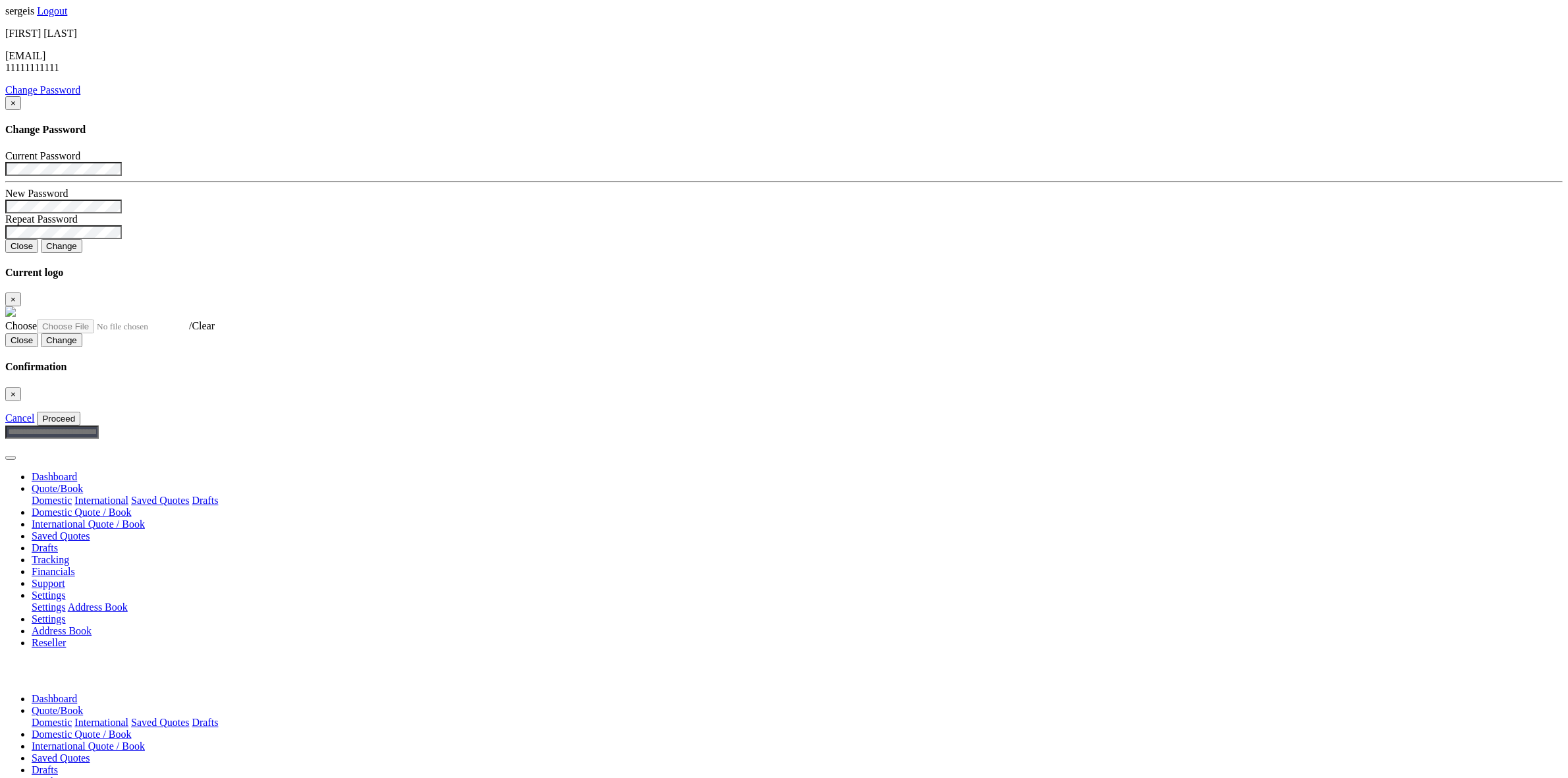 click at bounding box center [32, 488] 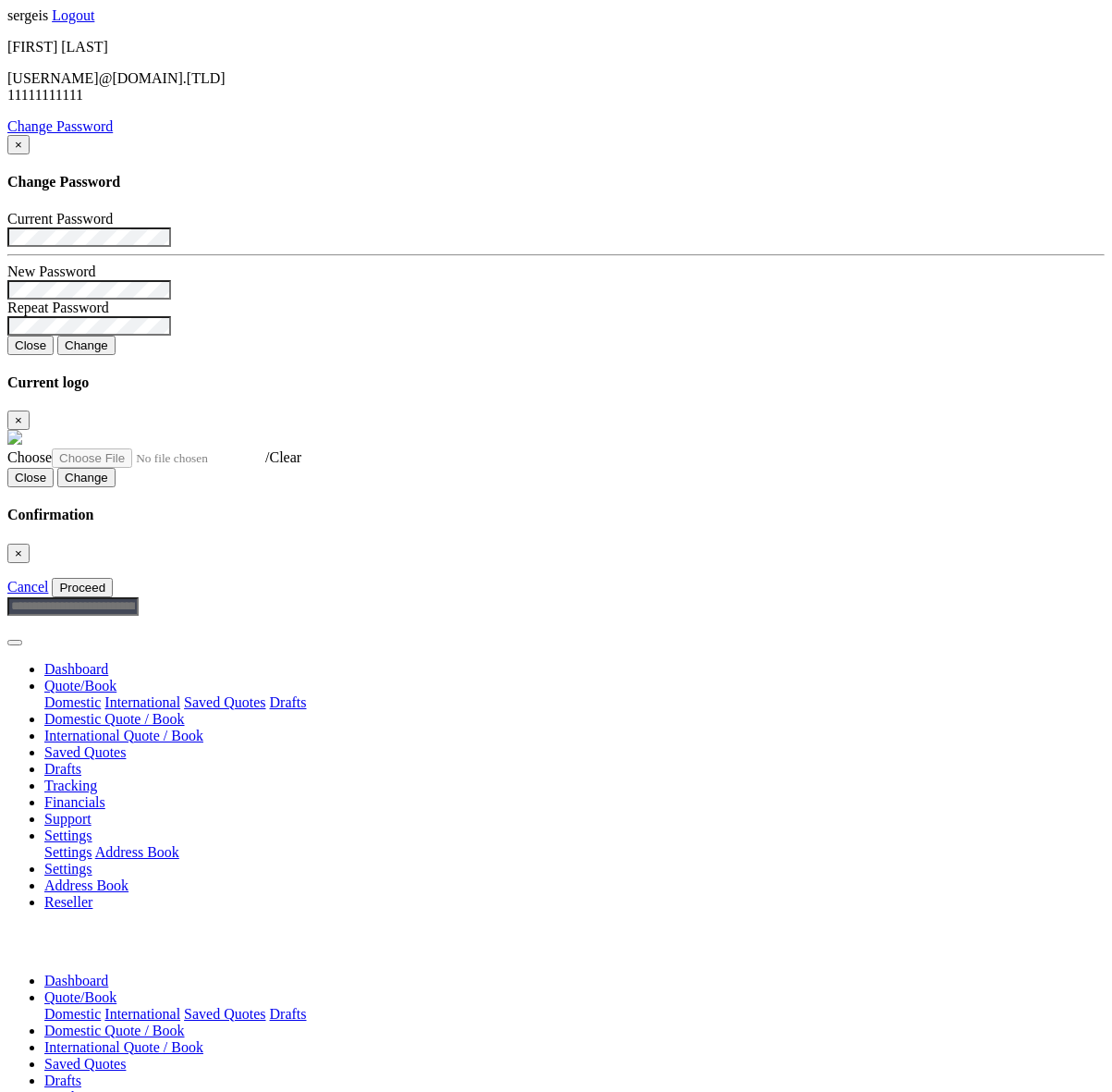scroll, scrollTop: 0, scrollLeft: 0, axis: both 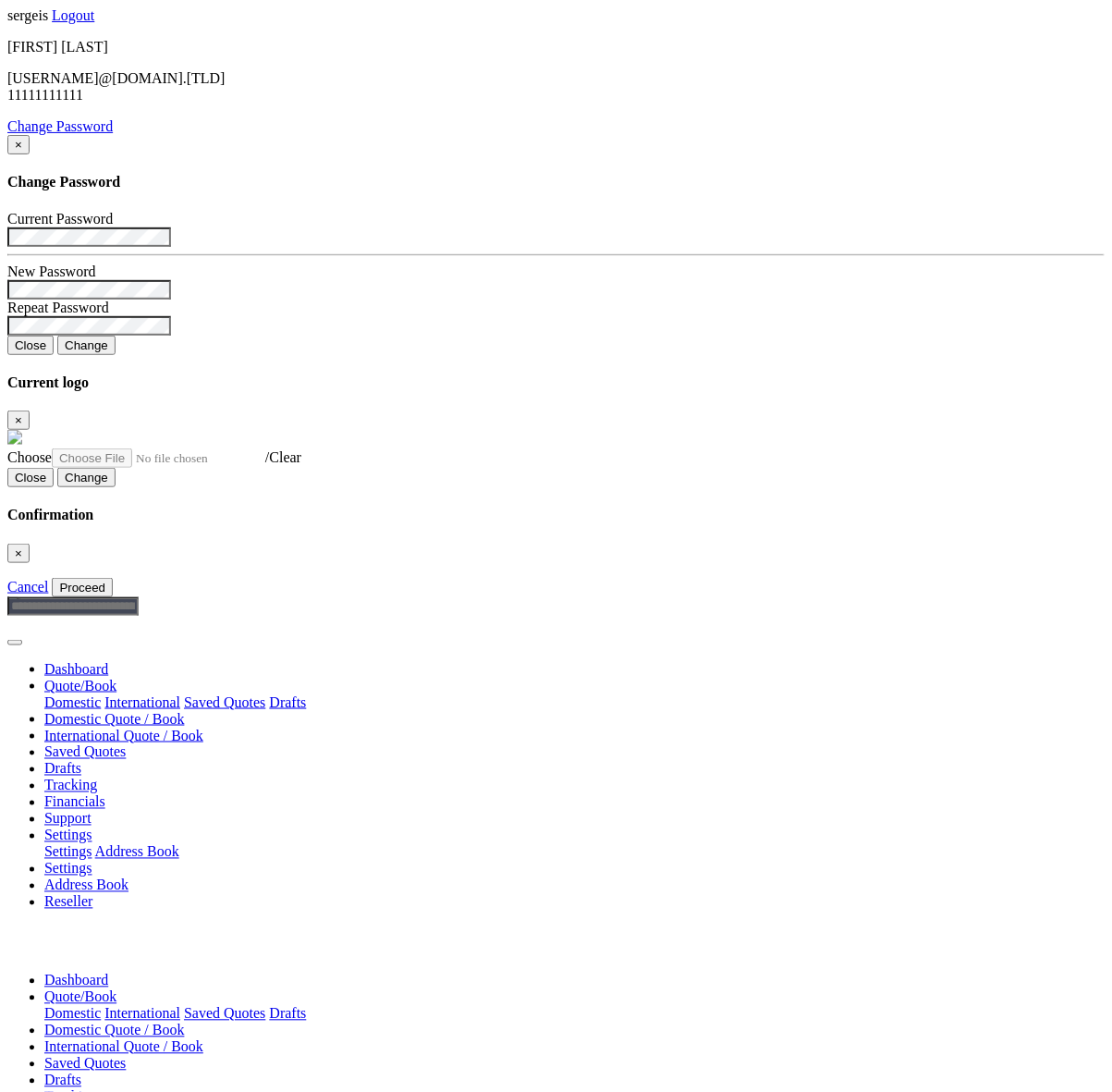 click on "Quote/Book" at bounding box center (80, 685) 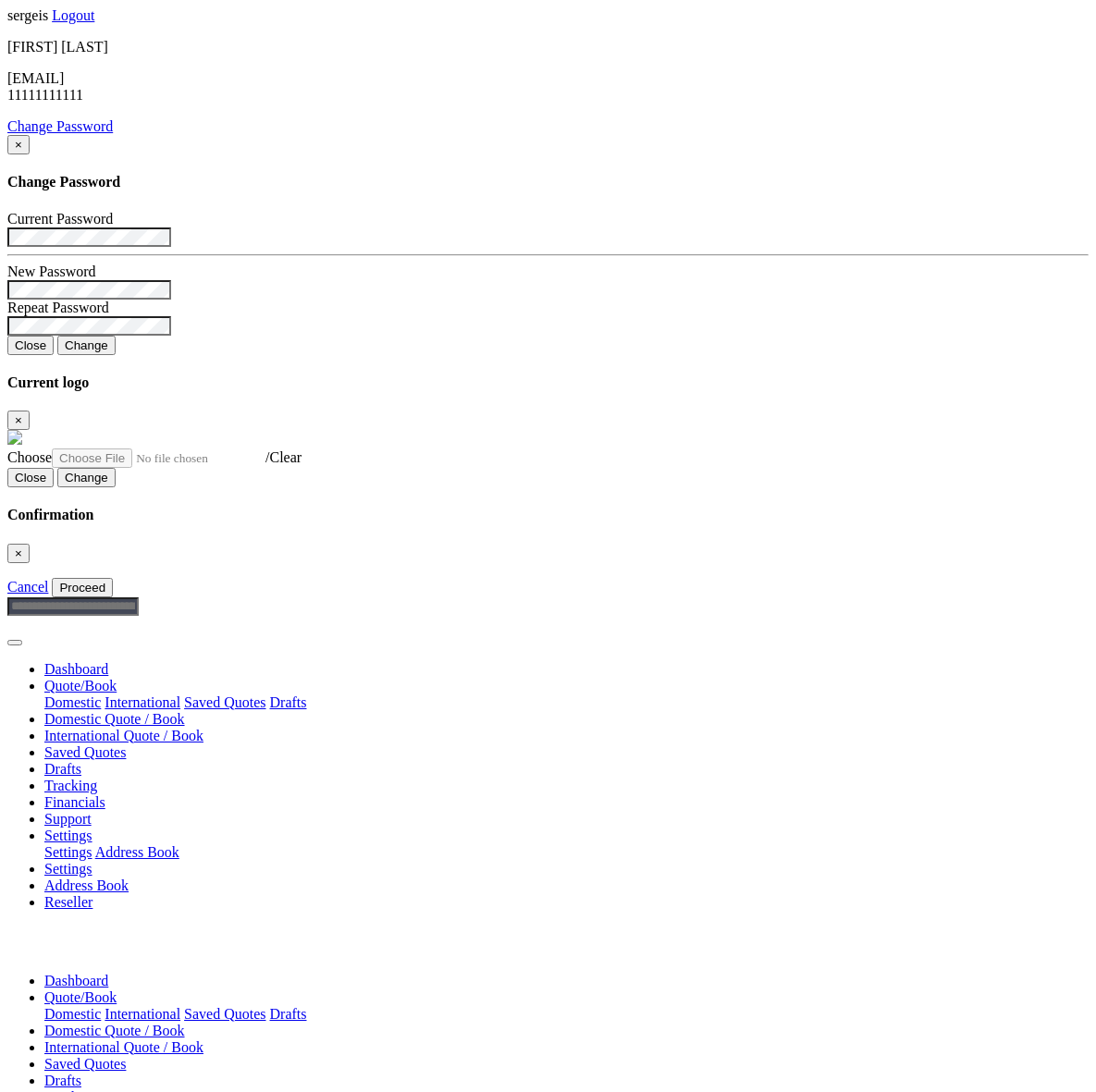 scroll, scrollTop: 0, scrollLeft: 0, axis: both 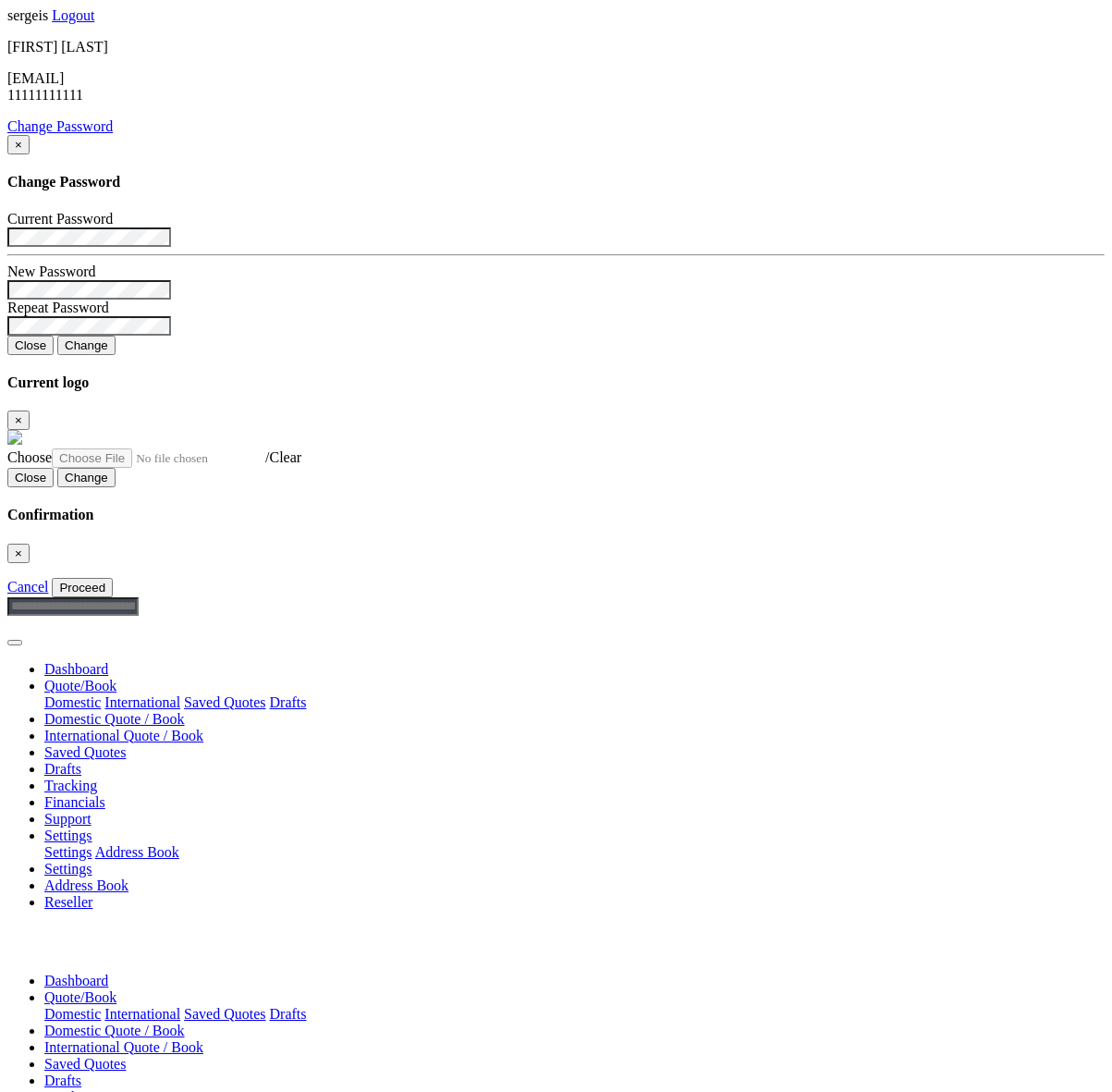 select on "**" 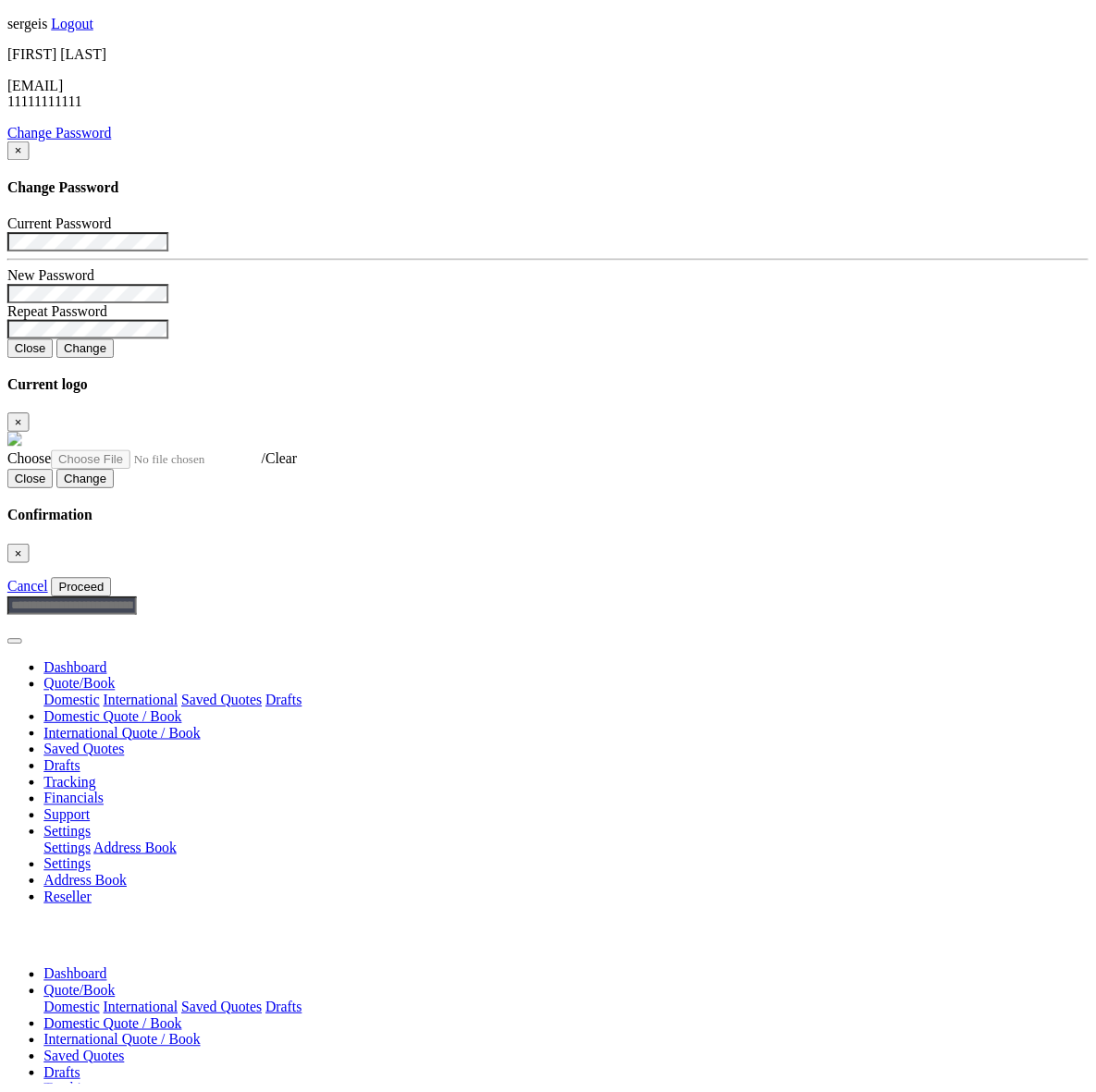 scroll, scrollTop: 0, scrollLeft: 0, axis: both 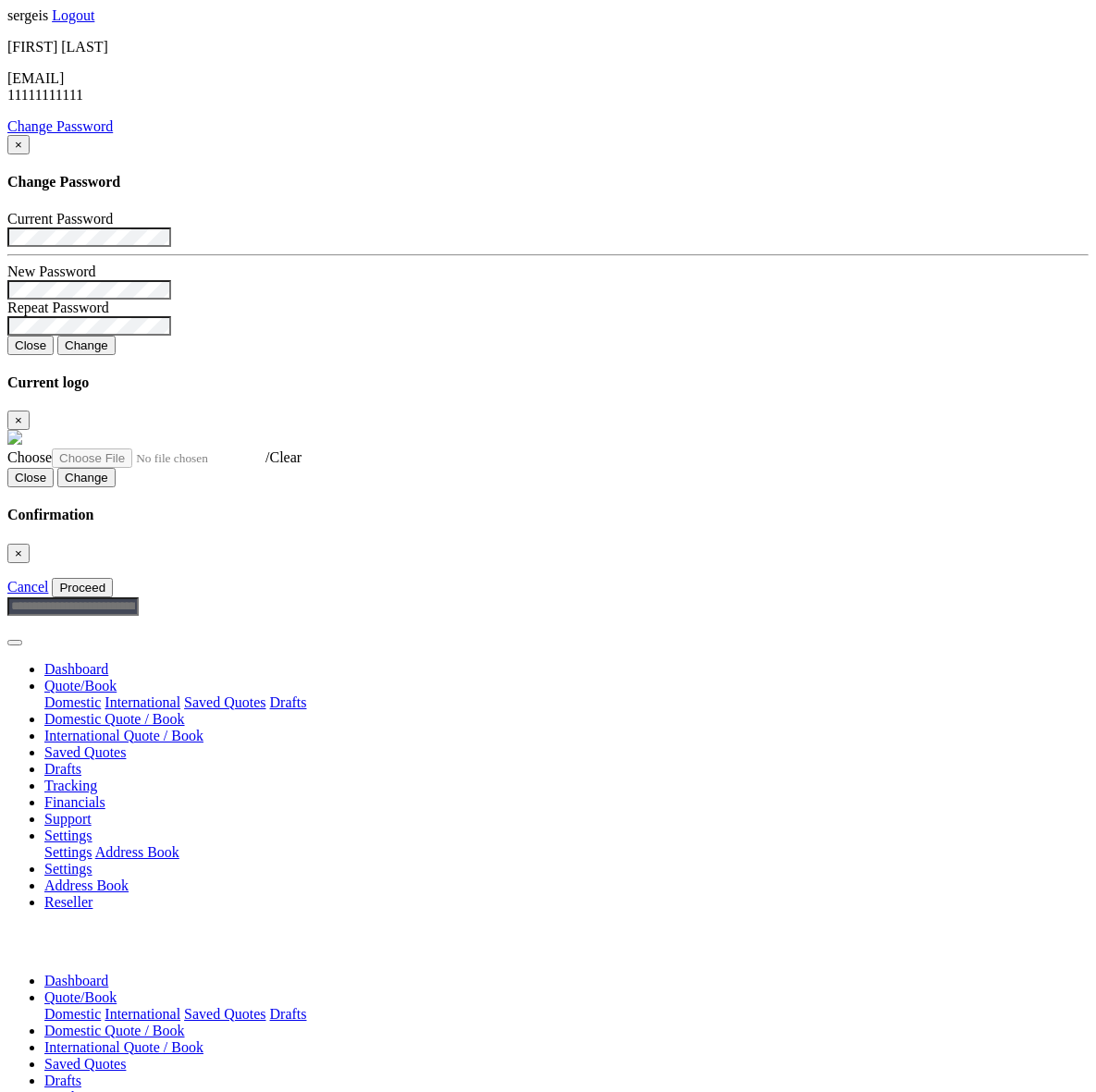 click at bounding box center (204, 1861) 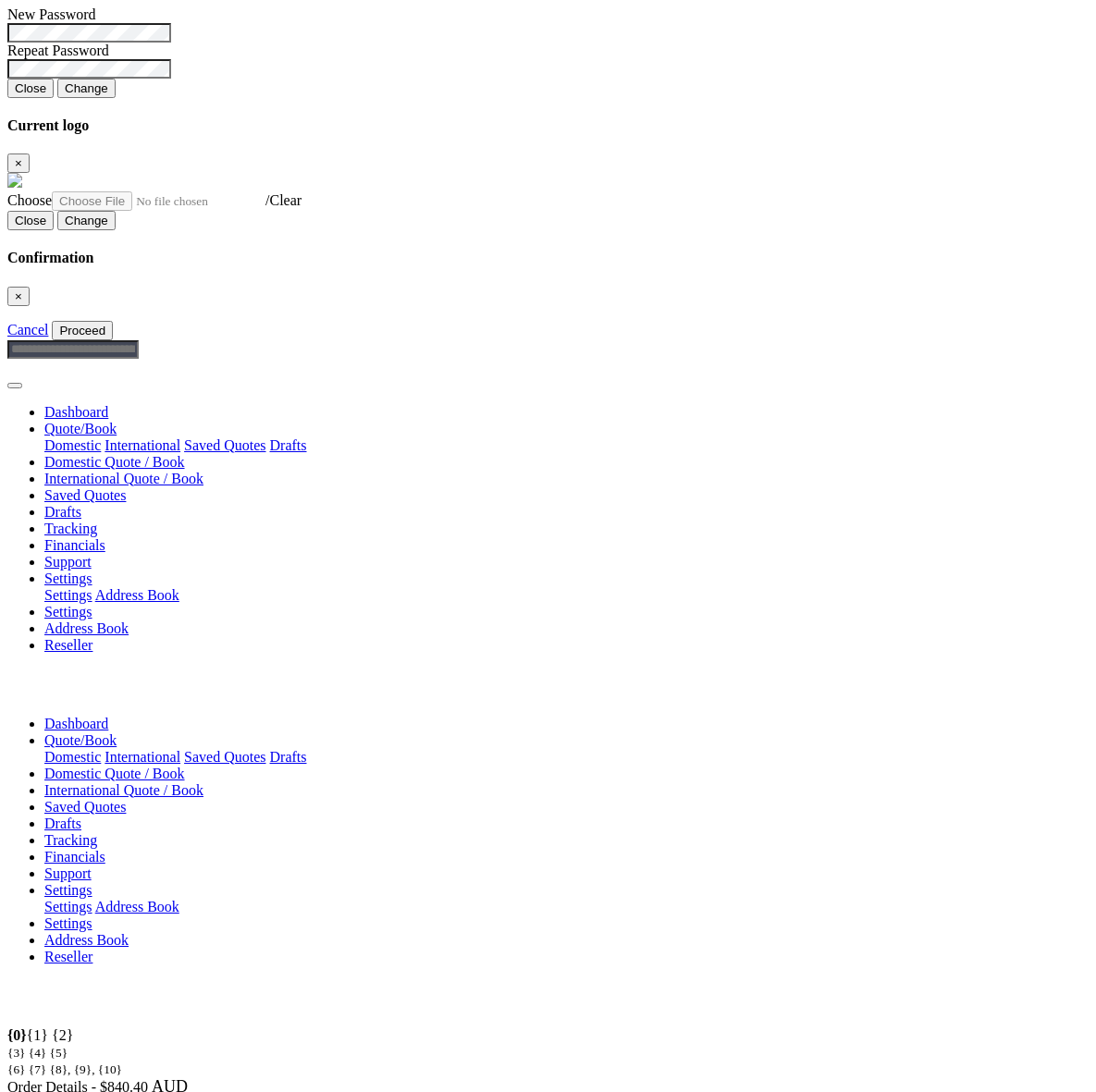 scroll, scrollTop: 462, scrollLeft: 0, axis: vertical 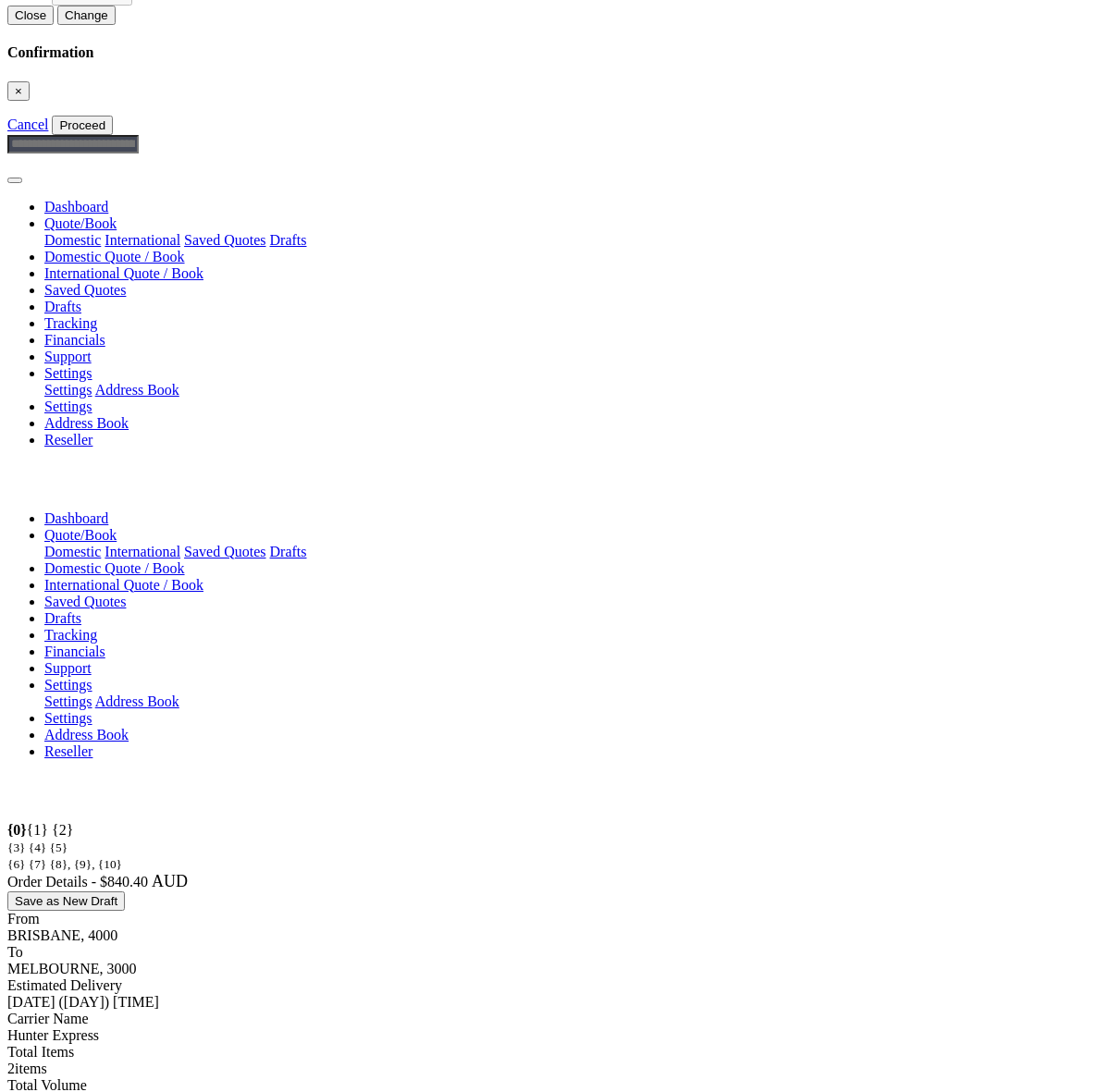 click at bounding box center (73, 1626) 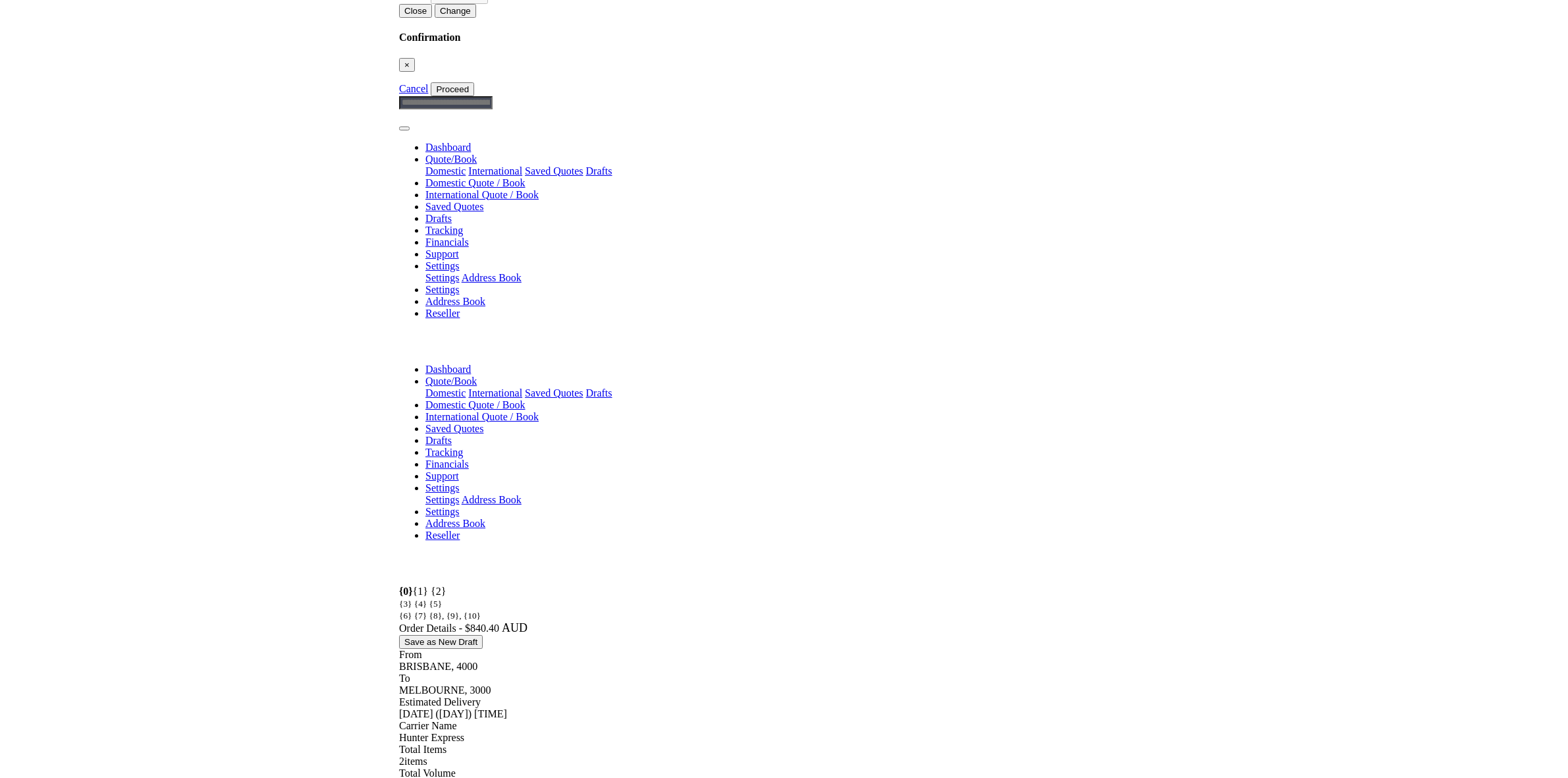 scroll, scrollTop: 307, scrollLeft: 0, axis: vertical 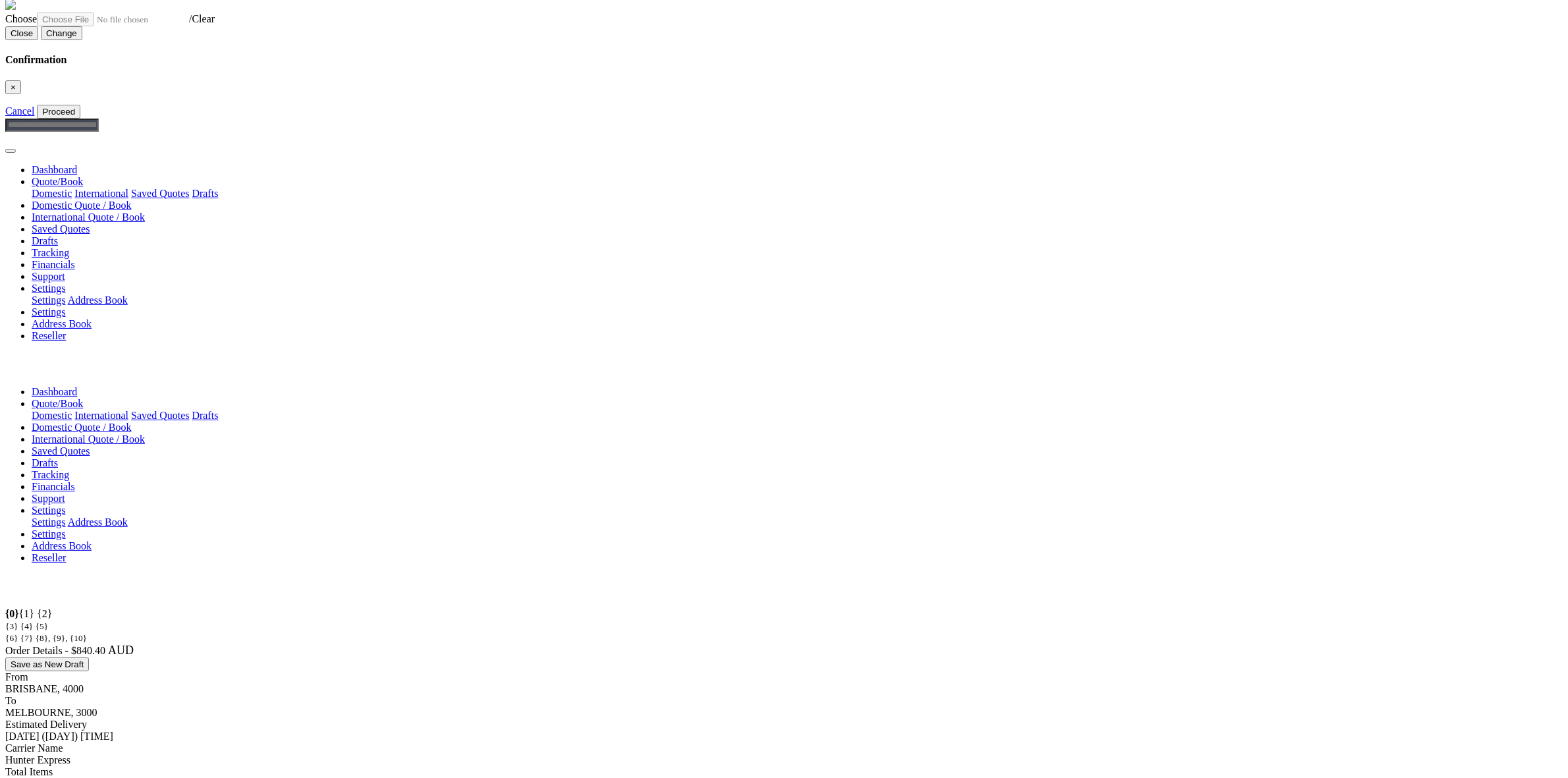 click on "Test Sender Company" at bounding box center (32, 1329) 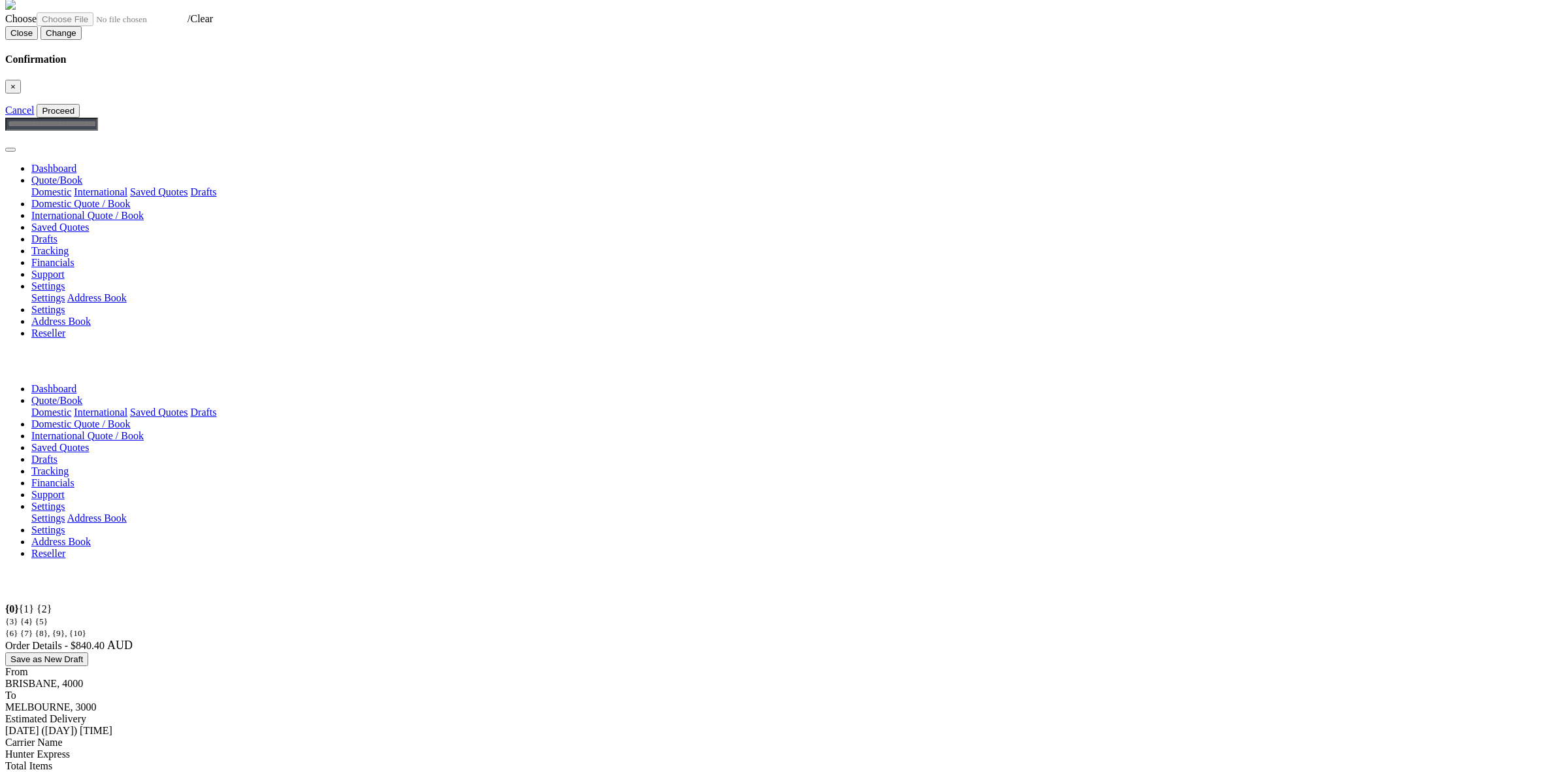 click on "Test   Sender
11111111111
test93457@test.test" at bounding box center (42, 3135) 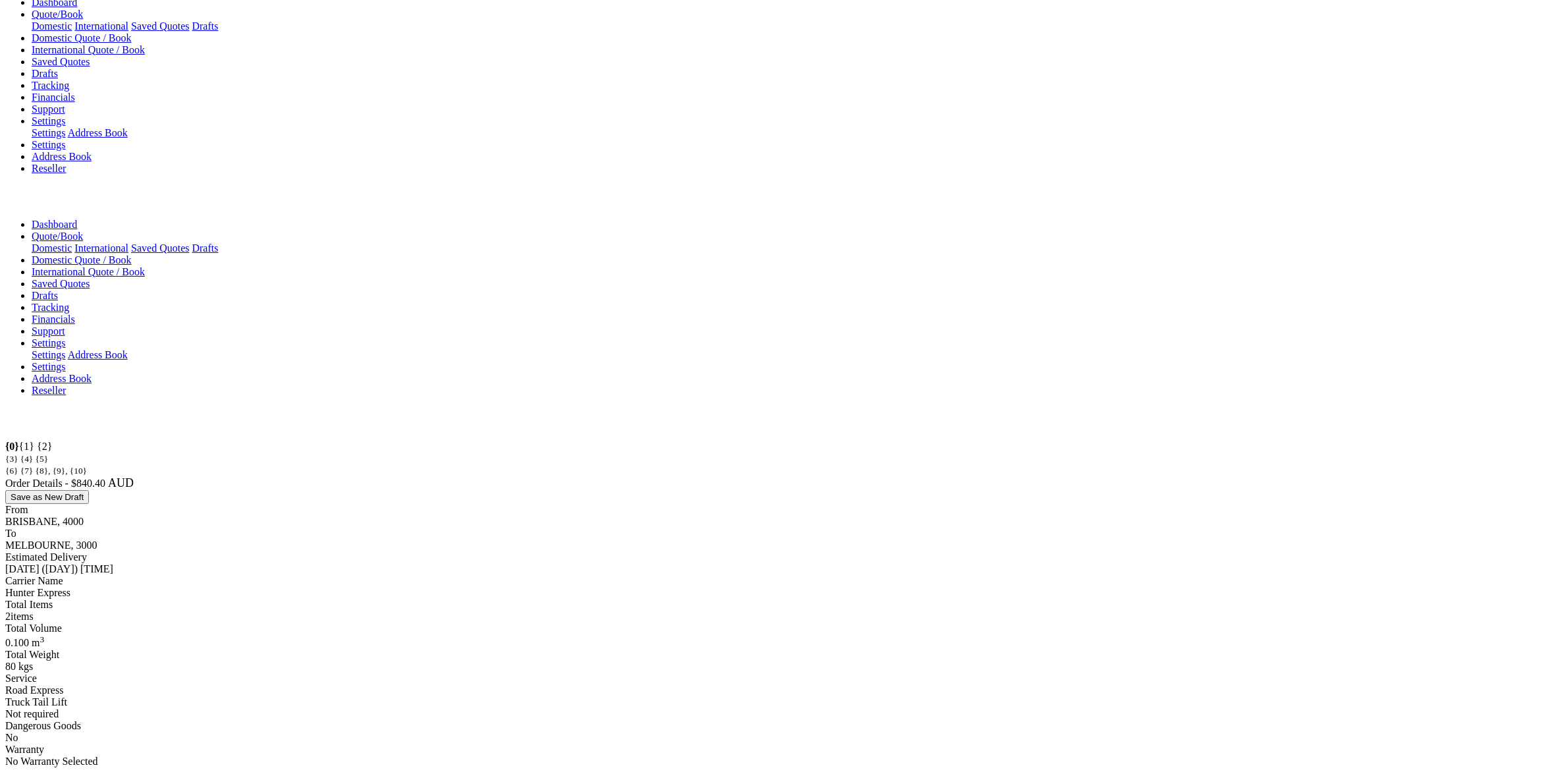 scroll, scrollTop: 554, scrollLeft: 0, axis: vertical 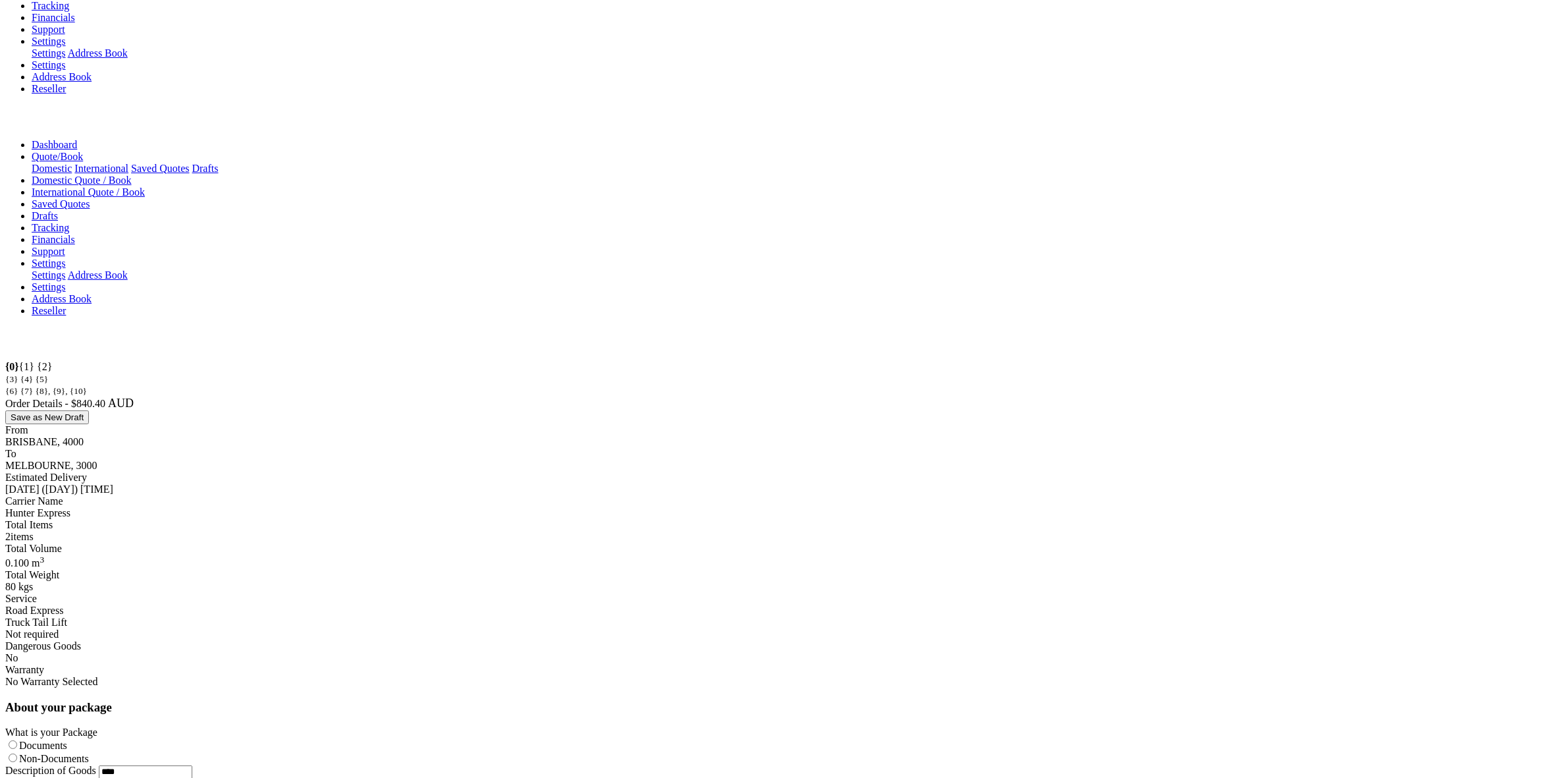 click at bounding box center (52, 1638) 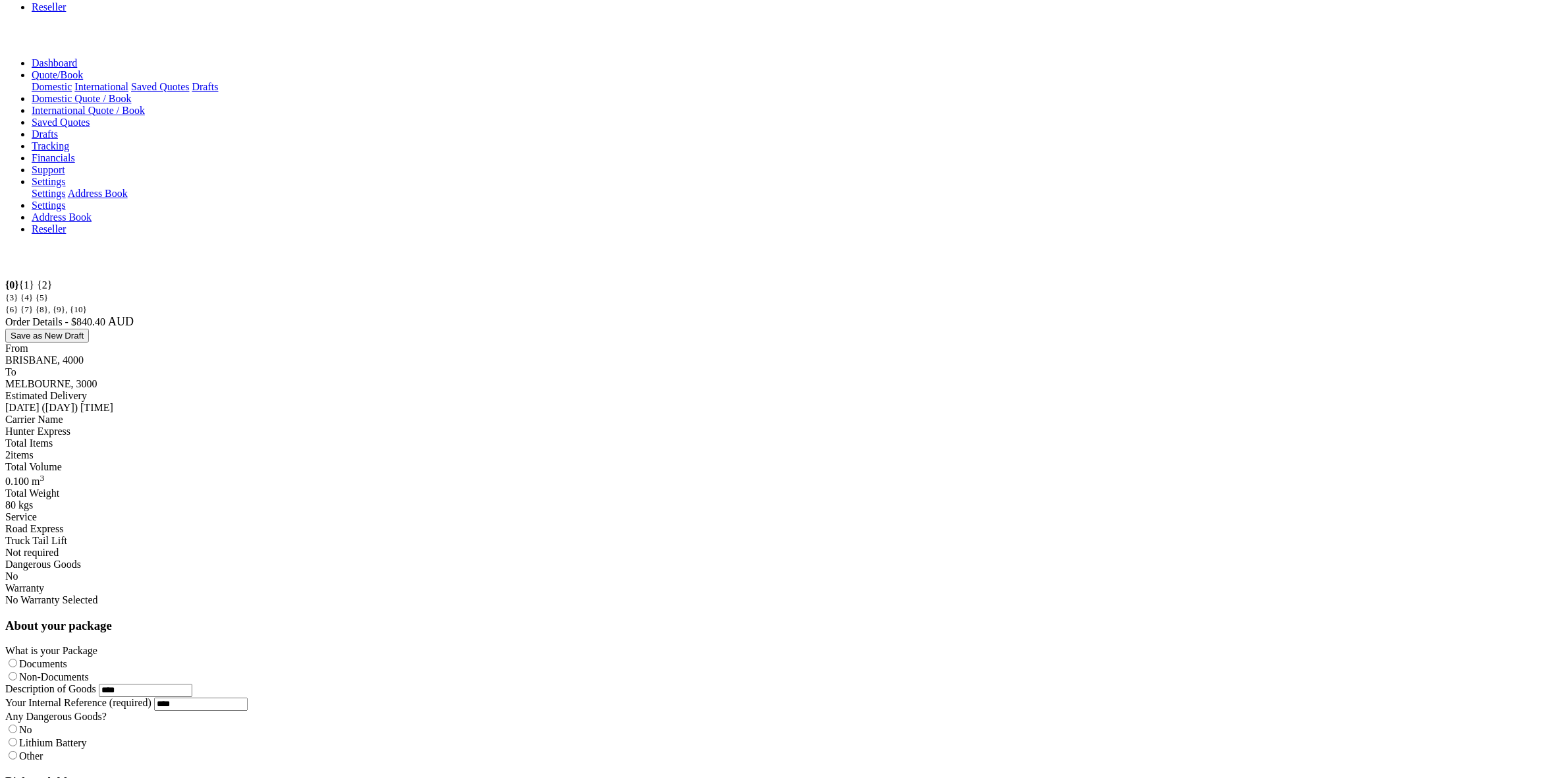scroll, scrollTop: 636, scrollLeft: 0, axis: vertical 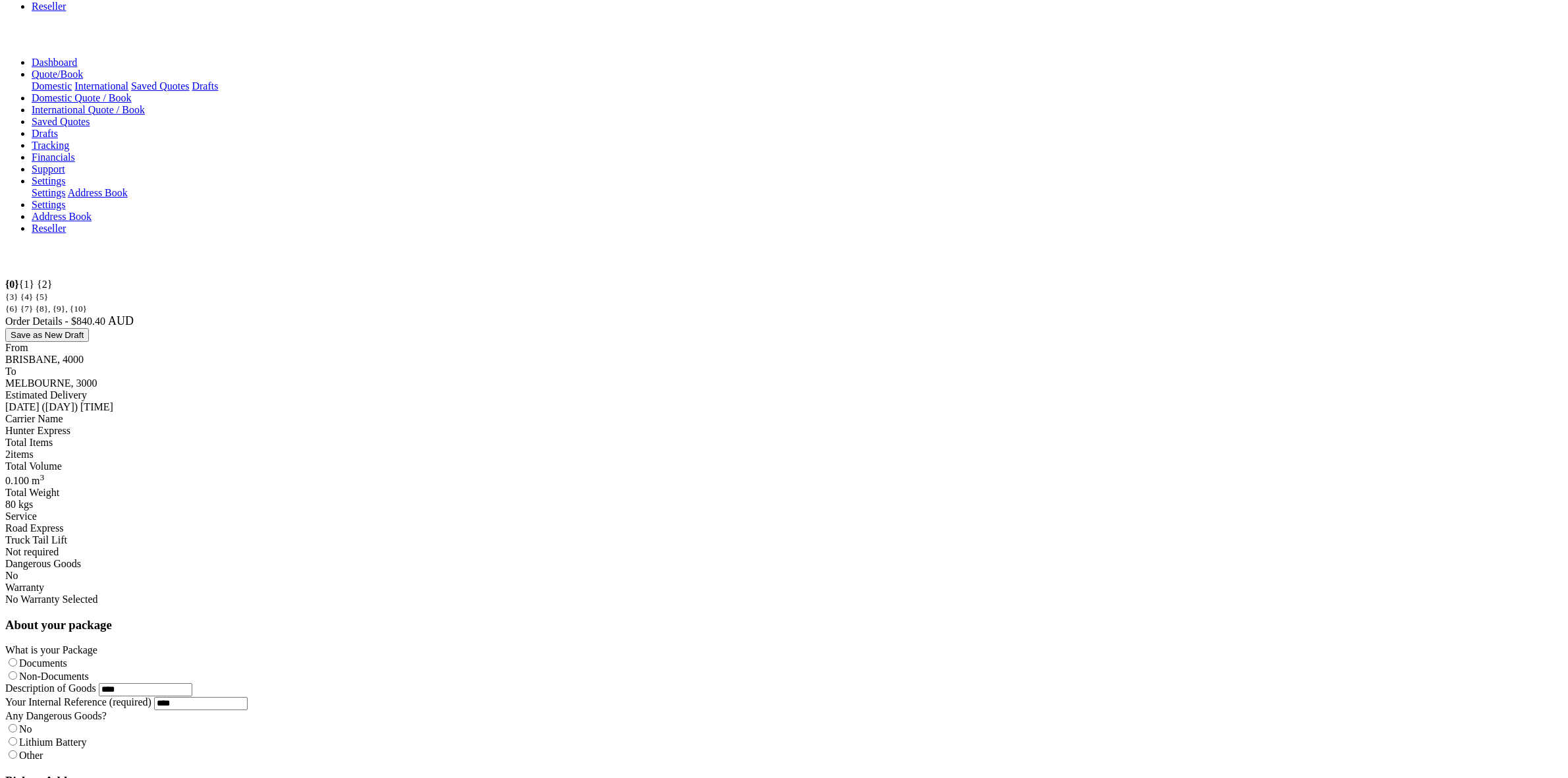 type on "****" 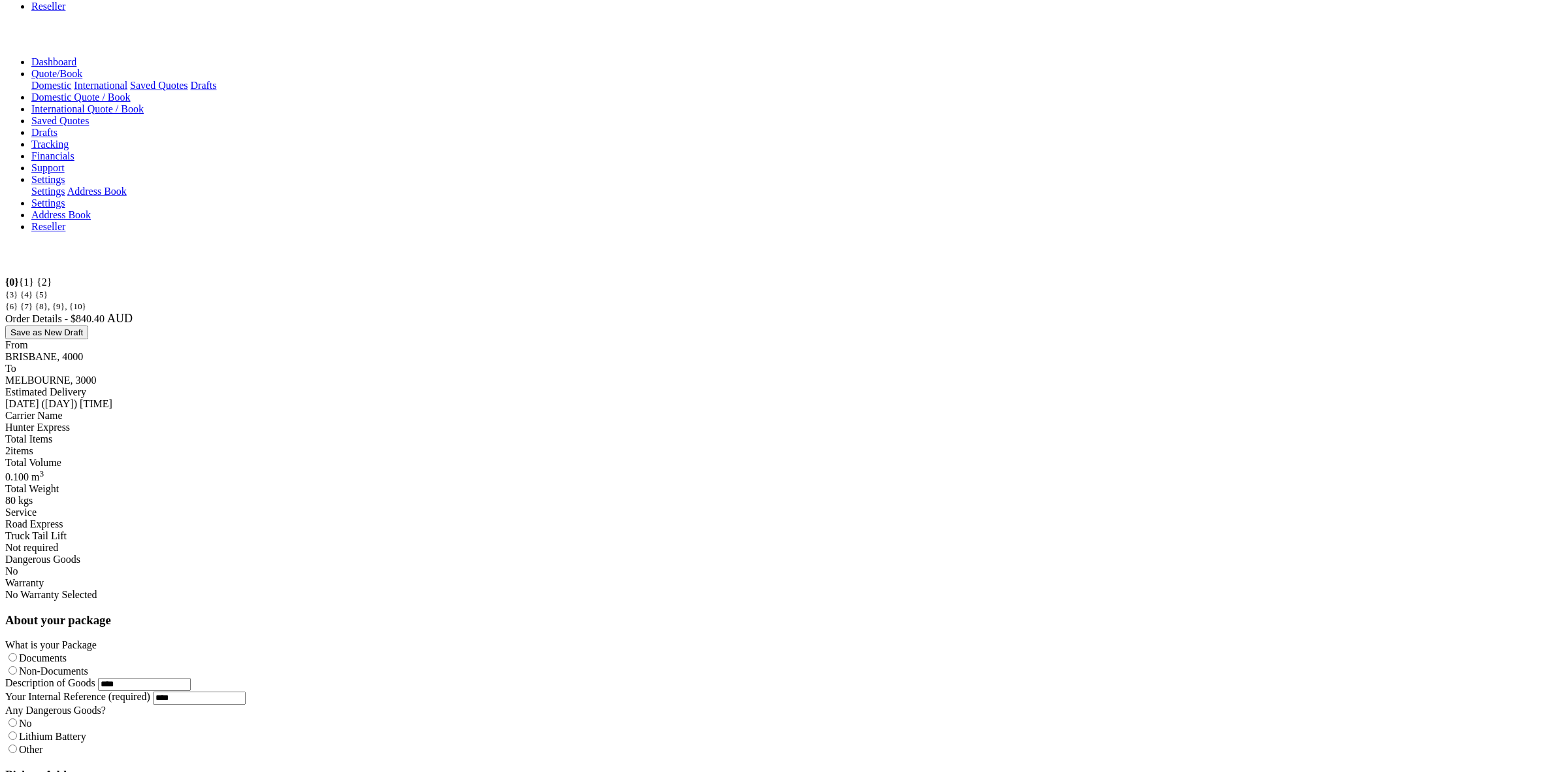 click on "Test4   Receiver
1111111111
test23647@test.test" at bounding box center (42, 2808) 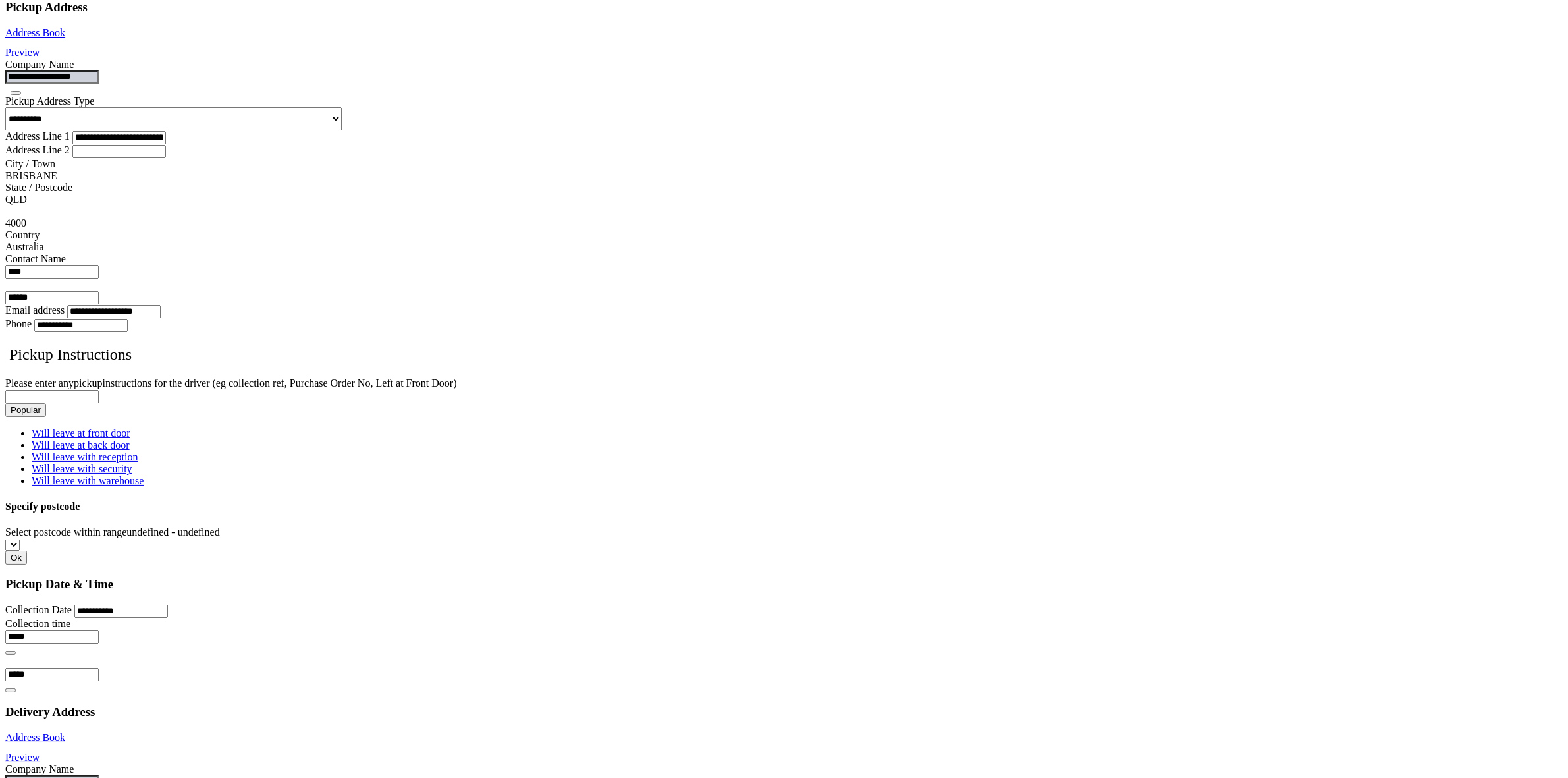 scroll, scrollTop: 1415, scrollLeft: 0, axis: vertical 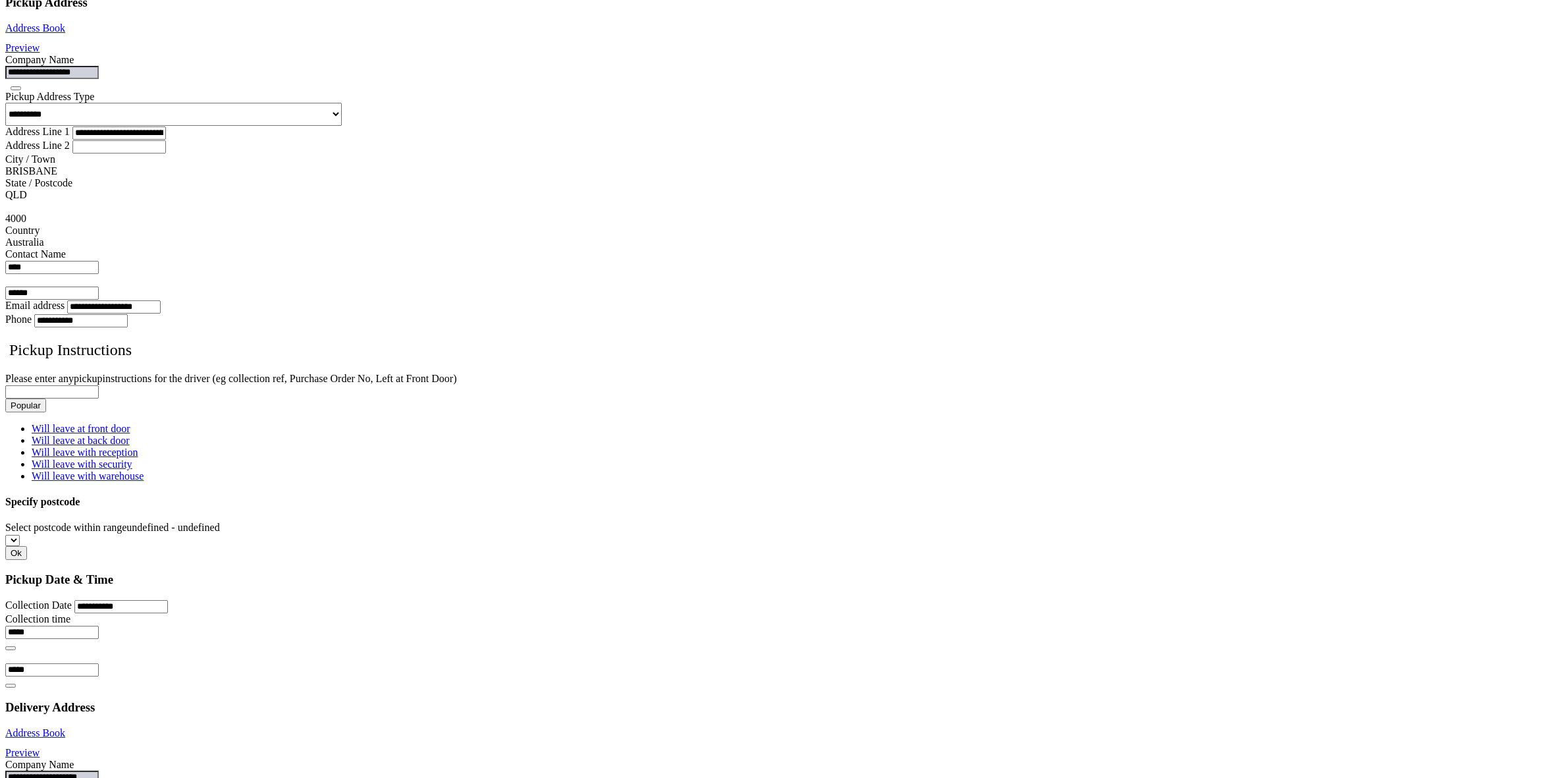 click on "Submit Your Order" at bounding box center [47, 2214] 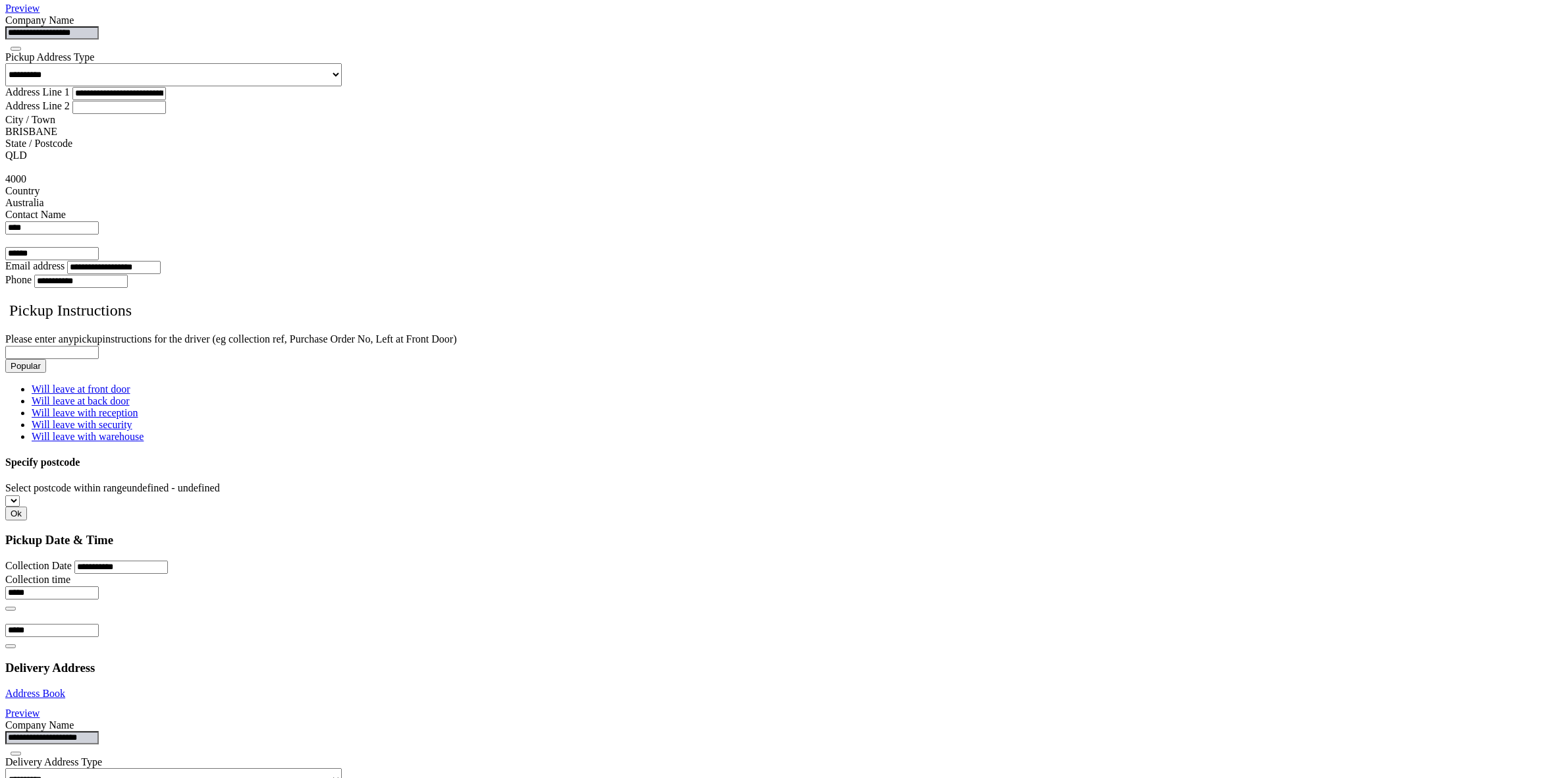 scroll, scrollTop: 1464, scrollLeft: 0, axis: vertical 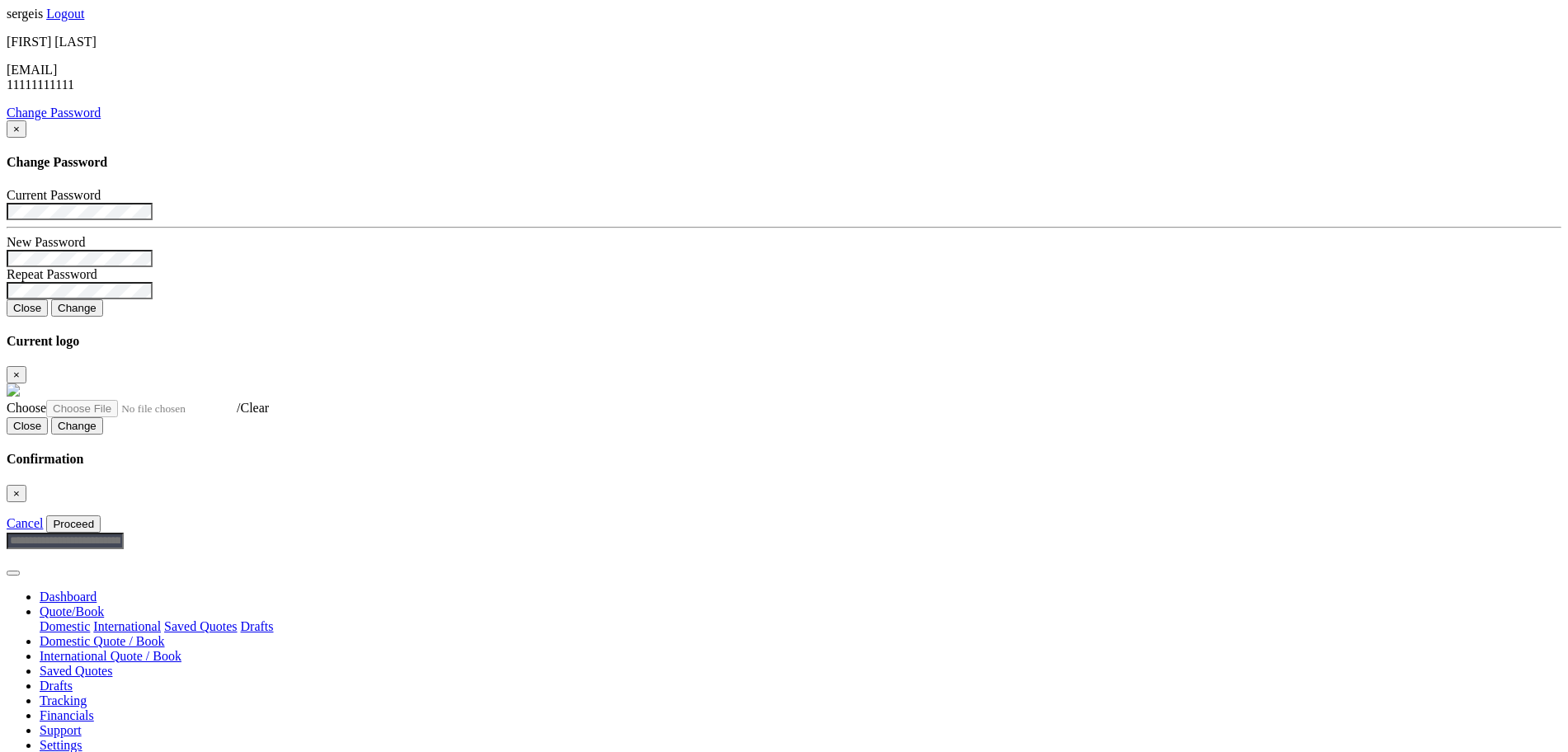 select on "**" 